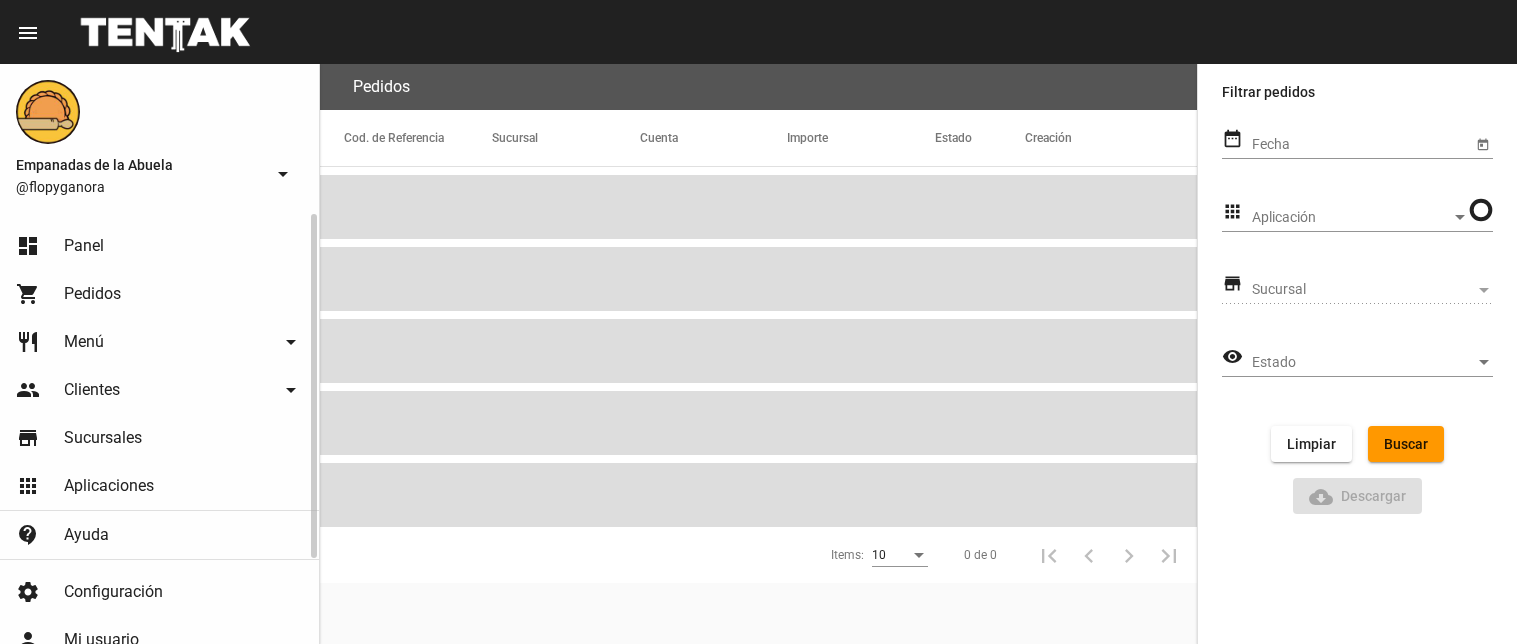 scroll, scrollTop: 0, scrollLeft: 0, axis: both 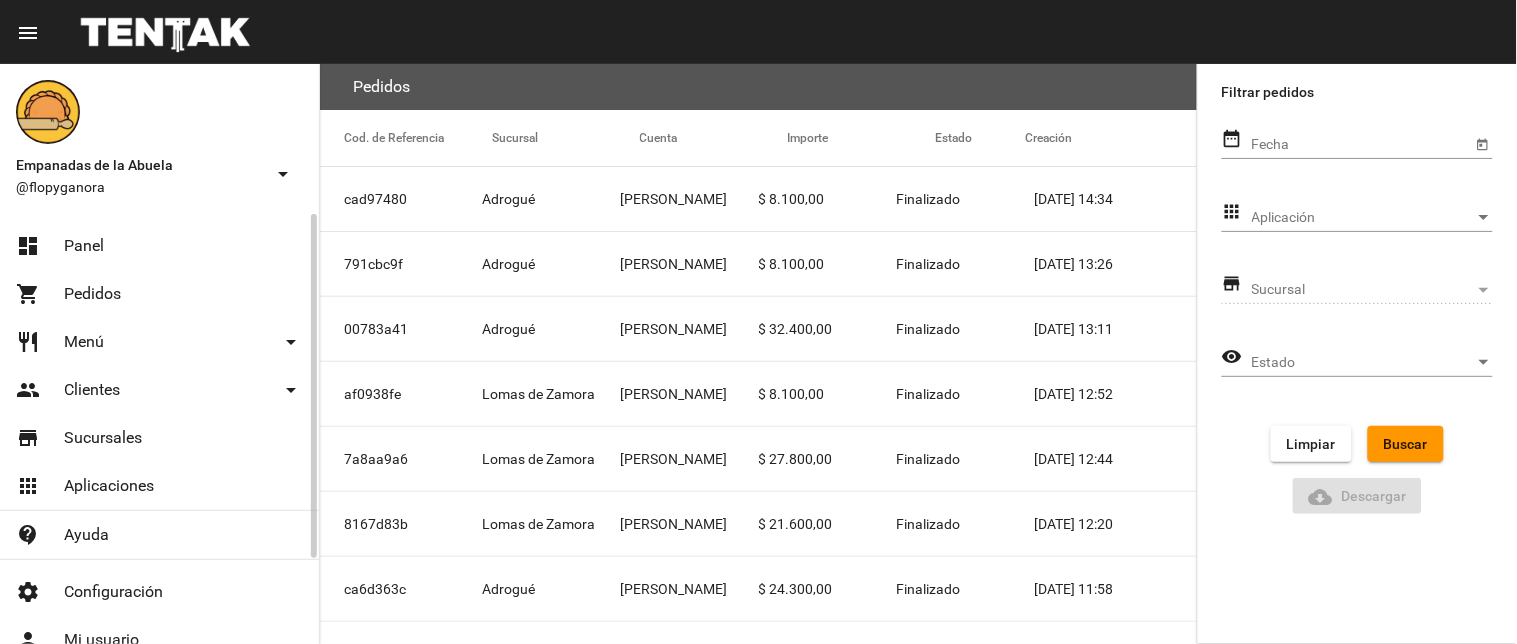 click on "dashboard Panel" 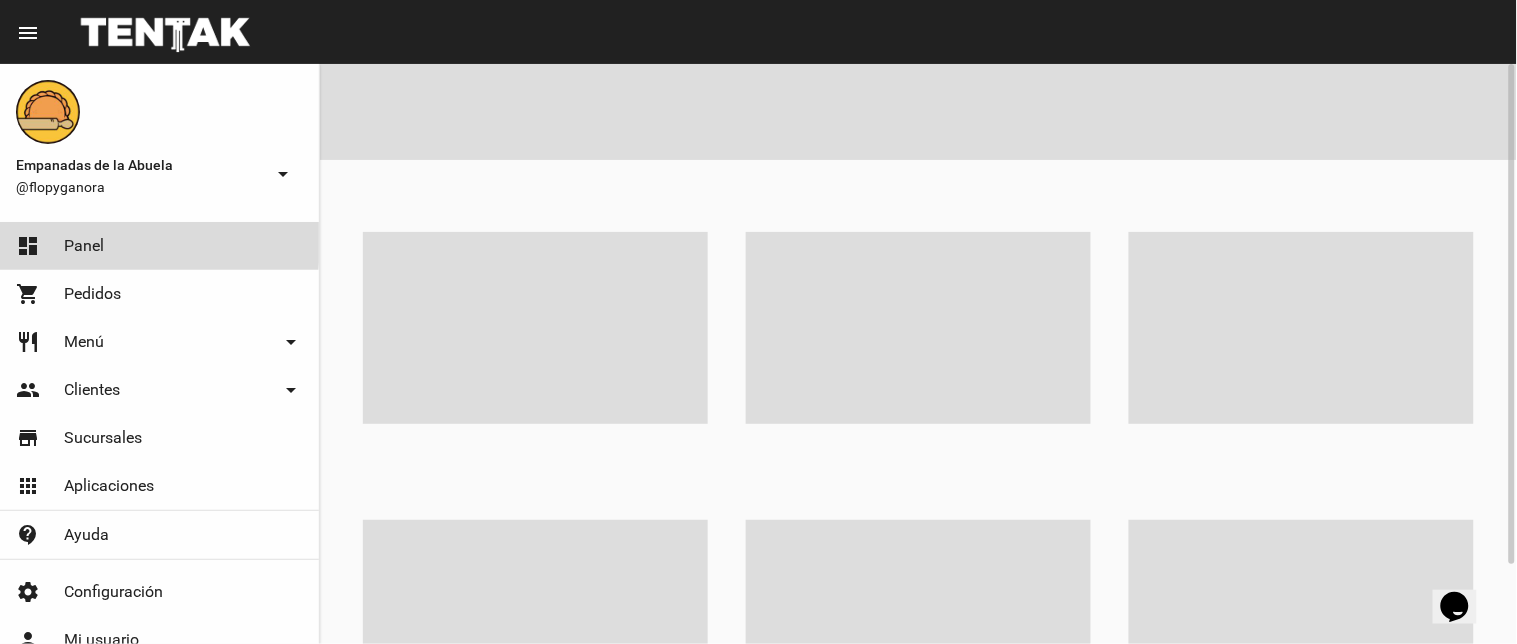 scroll, scrollTop: 0, scrollLeft: 0, axis: both 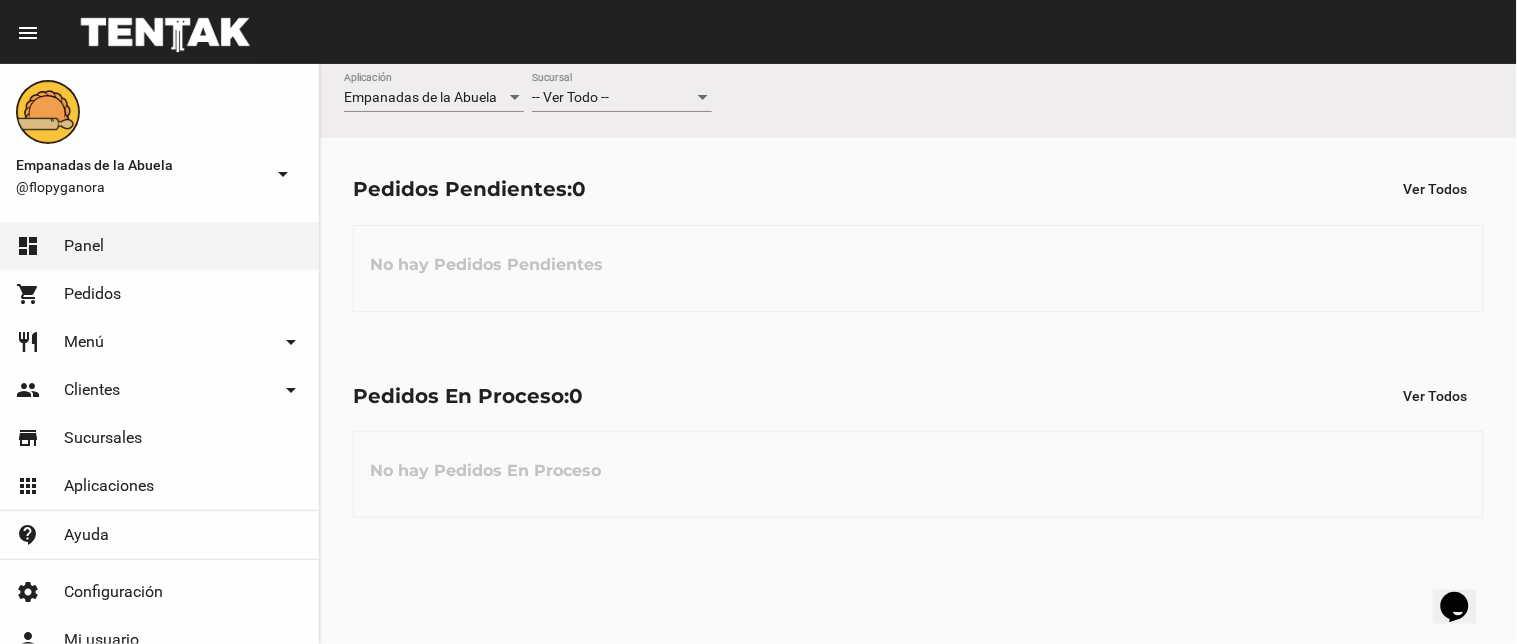 click on "-- Ver Todo --" at bounding box center (613, 98) 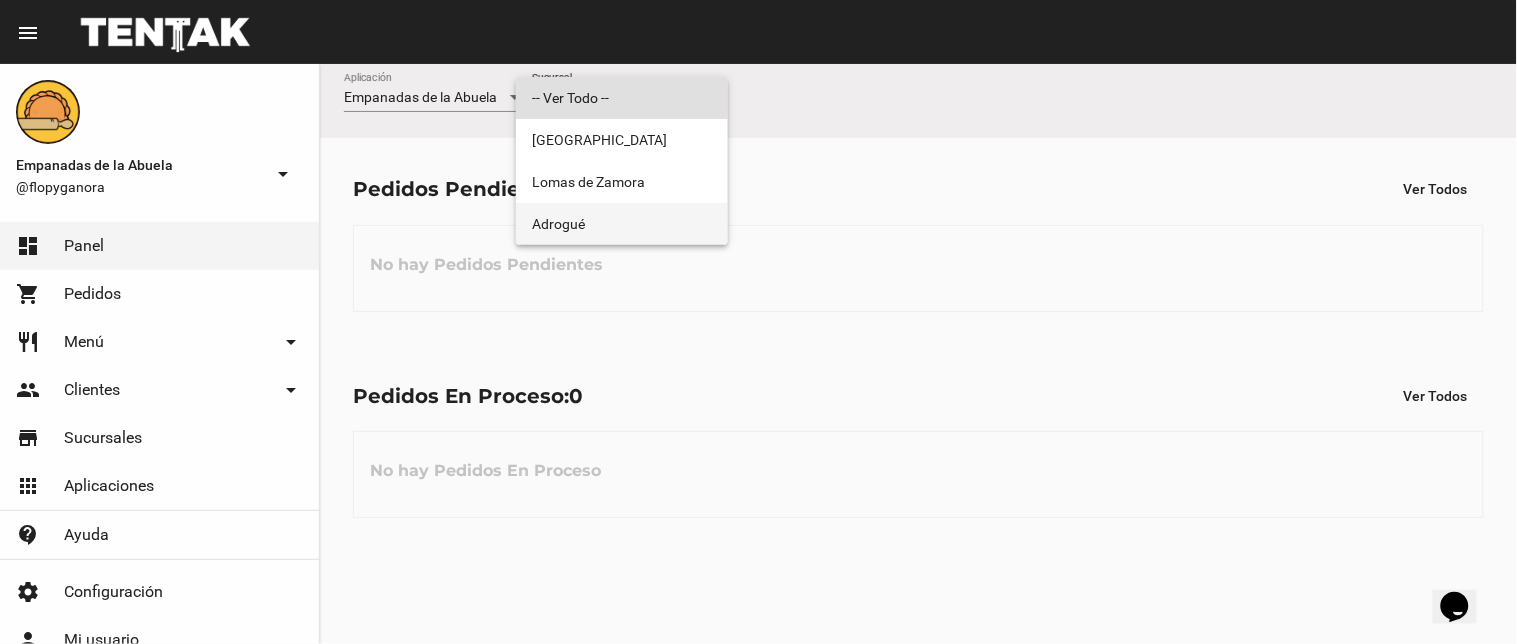 click on "Adrogué" at bounding box center (622, 224) 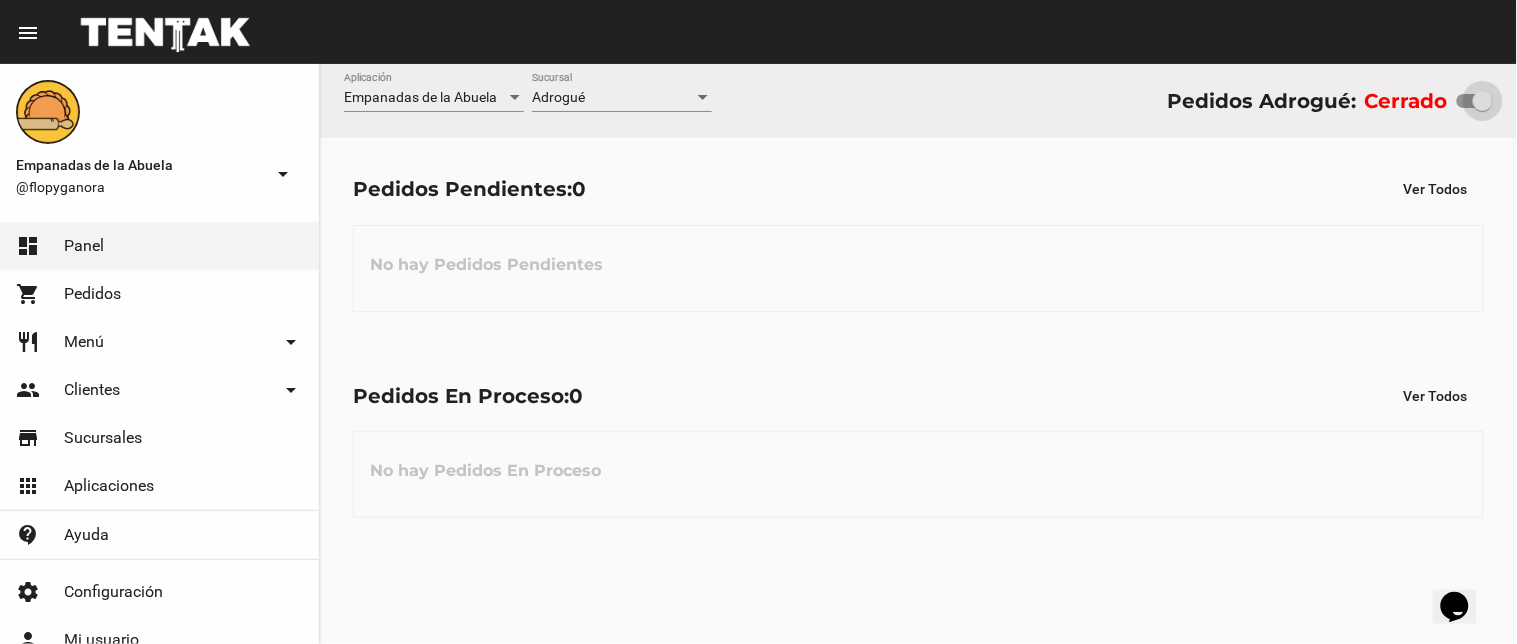 drag, startPoint x: 1468, startPoint y: 98, endPoint x: 1492, endPoint y: 98, distance: 24 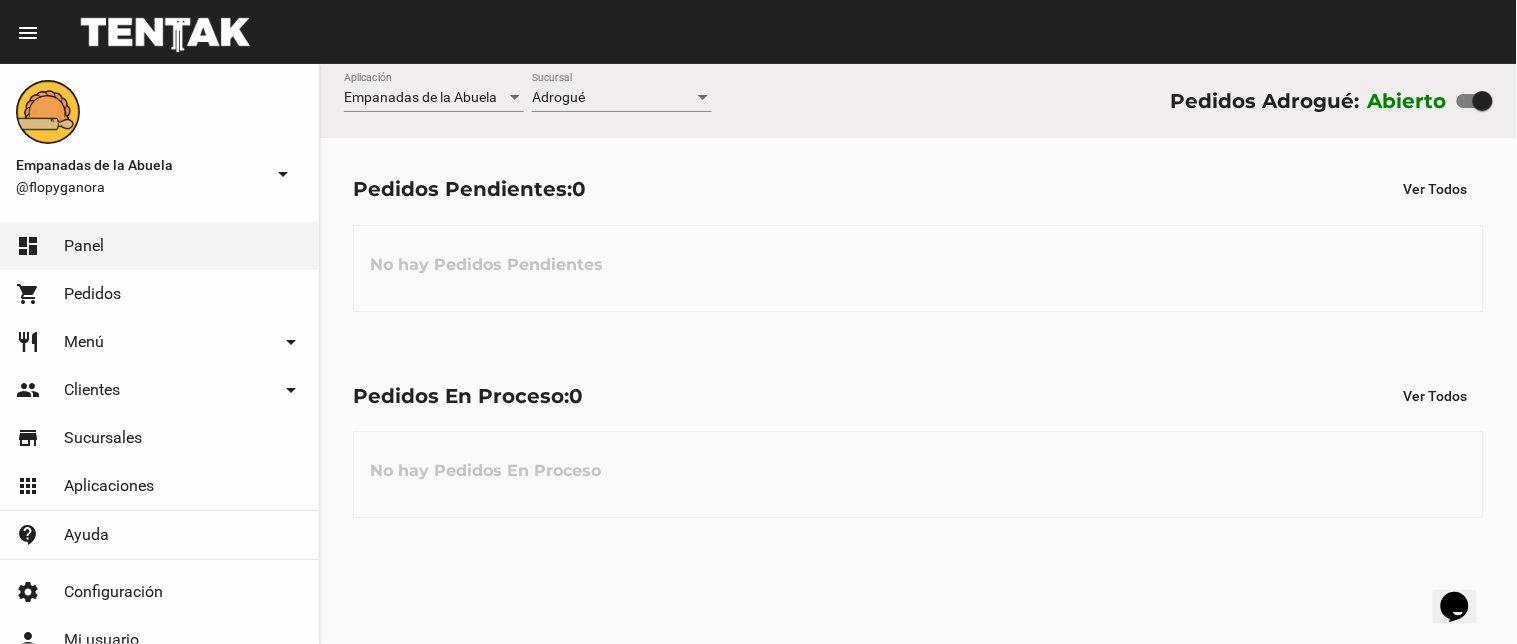 click on "Pedidos Pendientes:  0 Ver Todos" 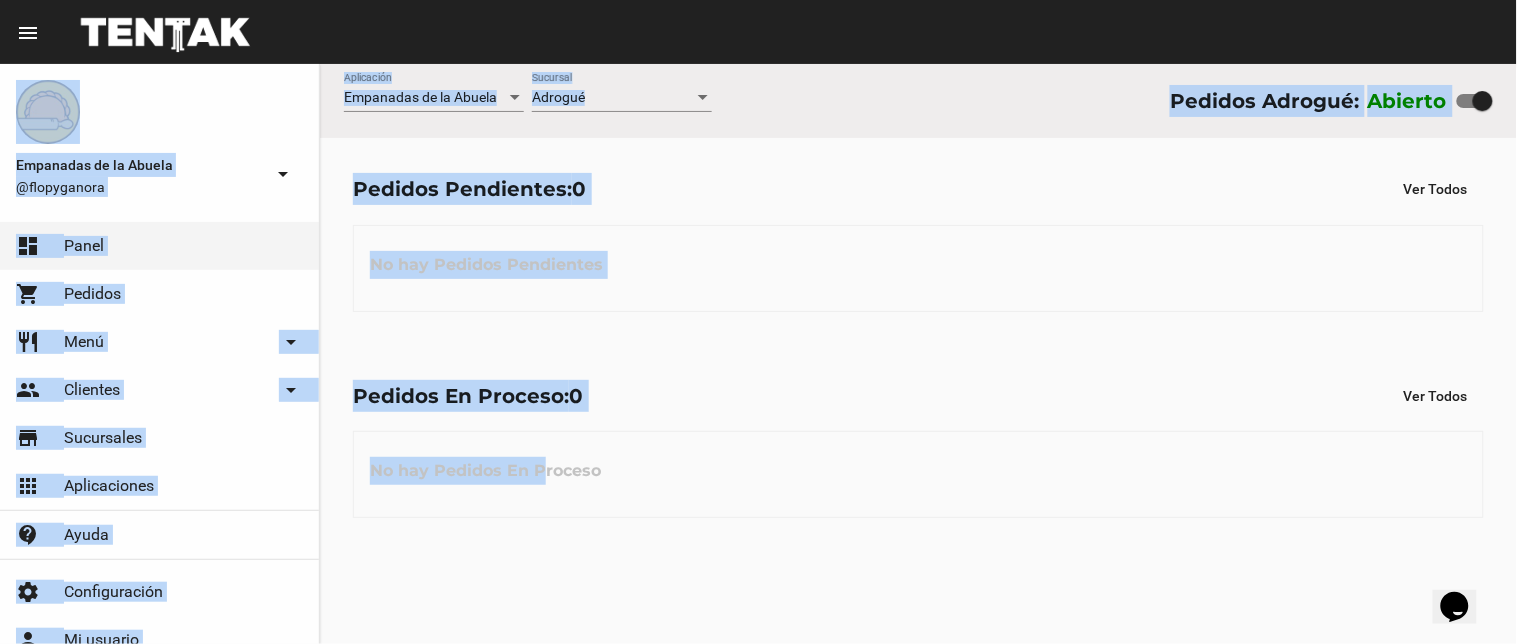 drag, startPoint x: 537, startPoint y: 638, endPoint x: 537, endPoint y: 660, distance: 22 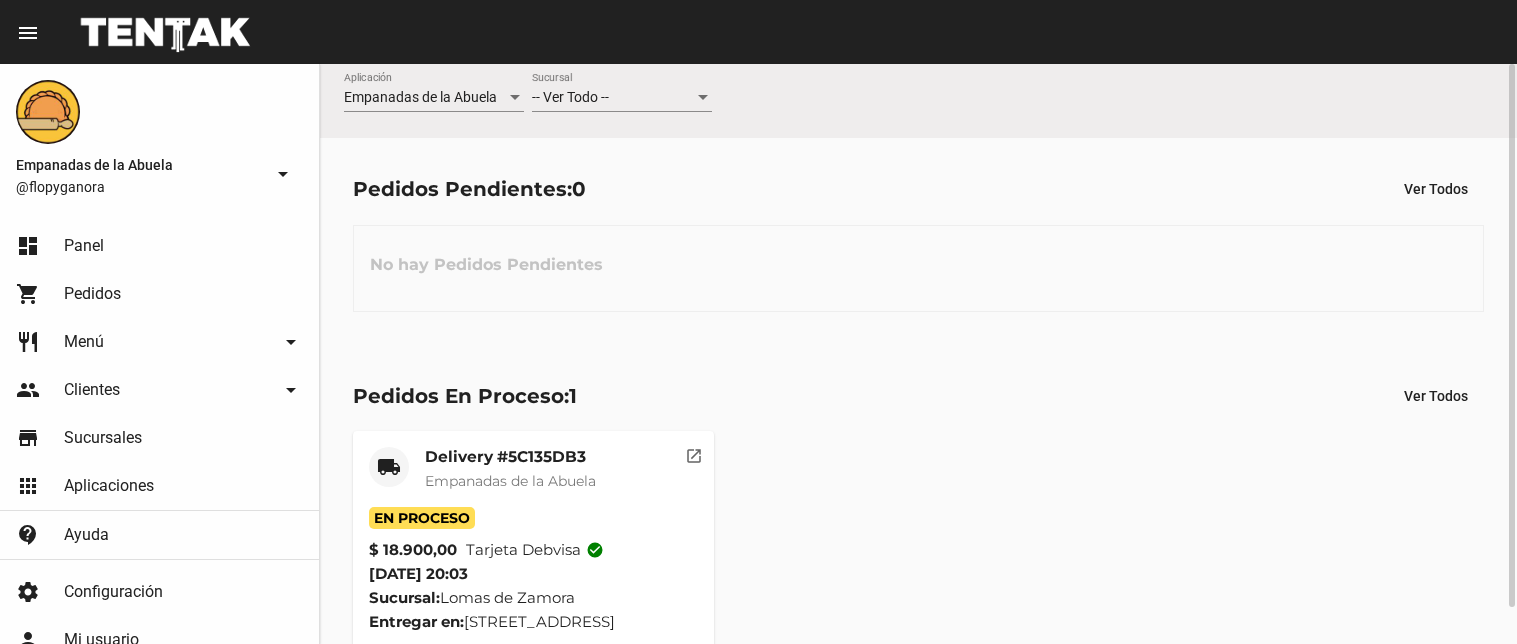 scroll, scrollTop: 0, scrollLeft: 0, axis: both 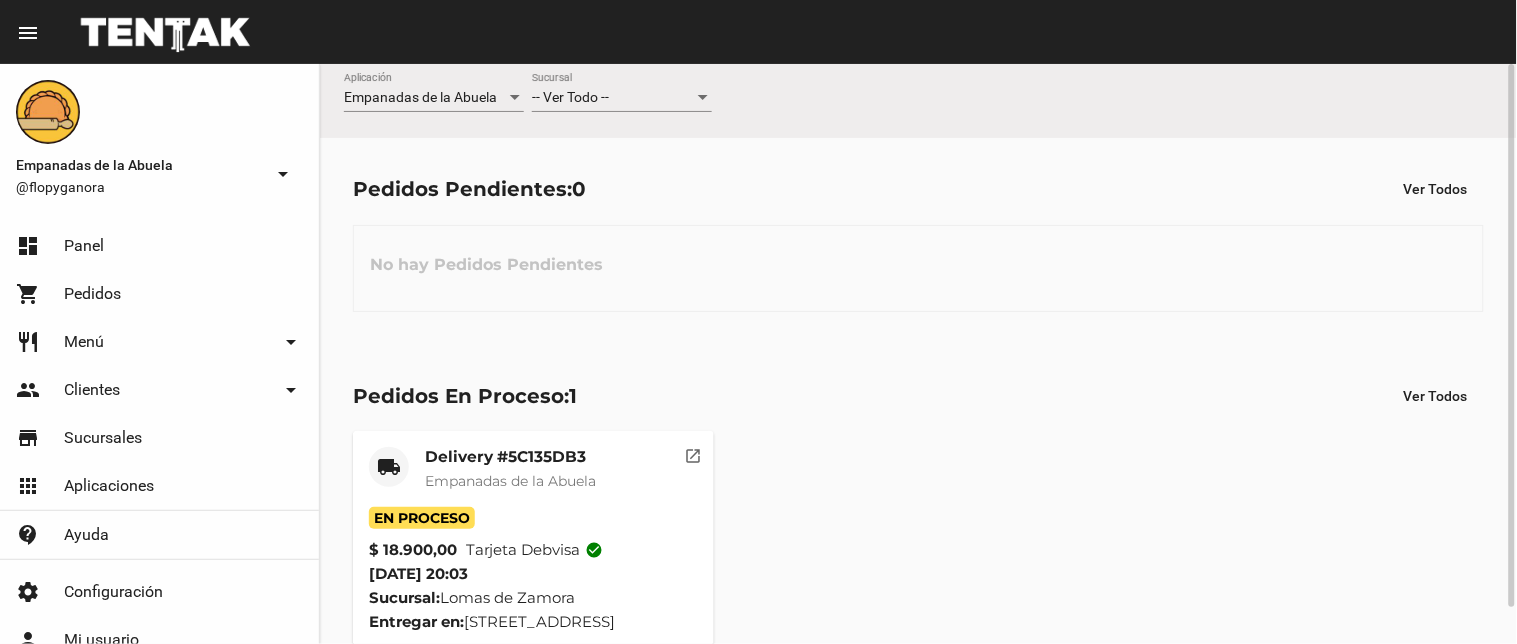click on "-- Ver Todo --" at bounding box center (613, 98) 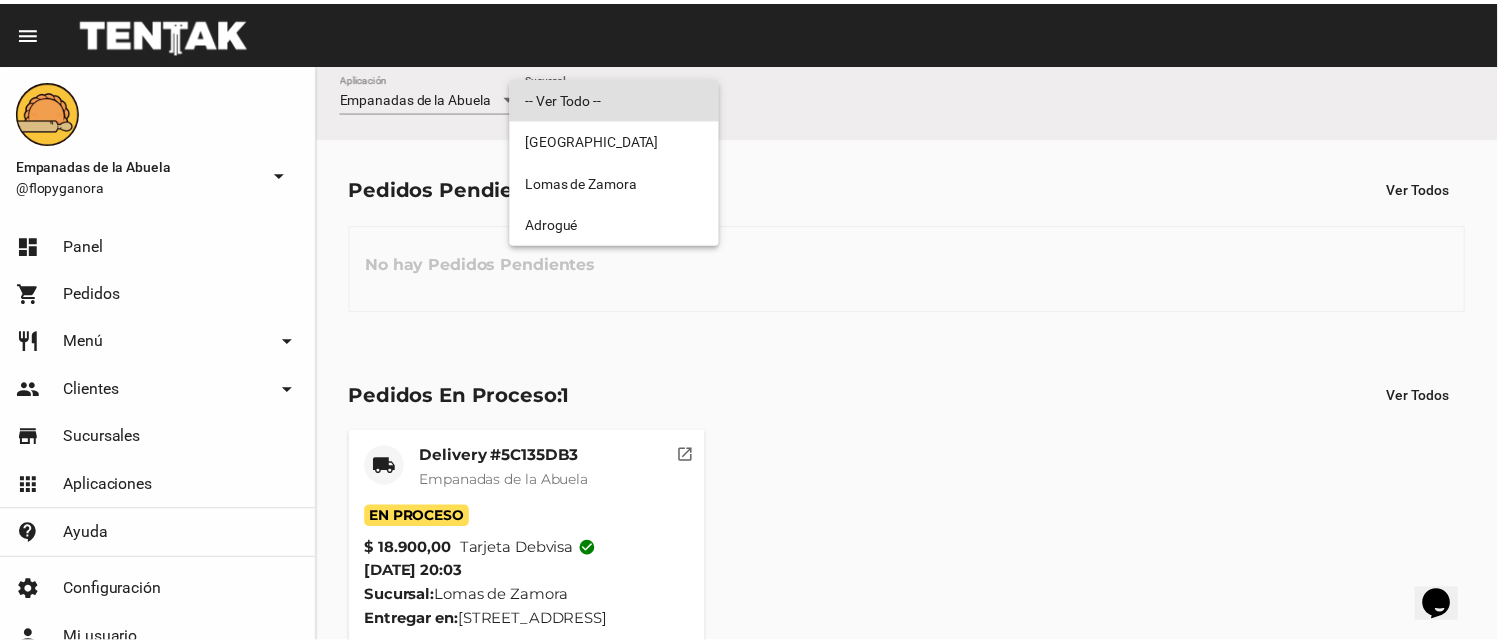 scroll, scrollTop: 0, scrollLeft: 0, axis: both 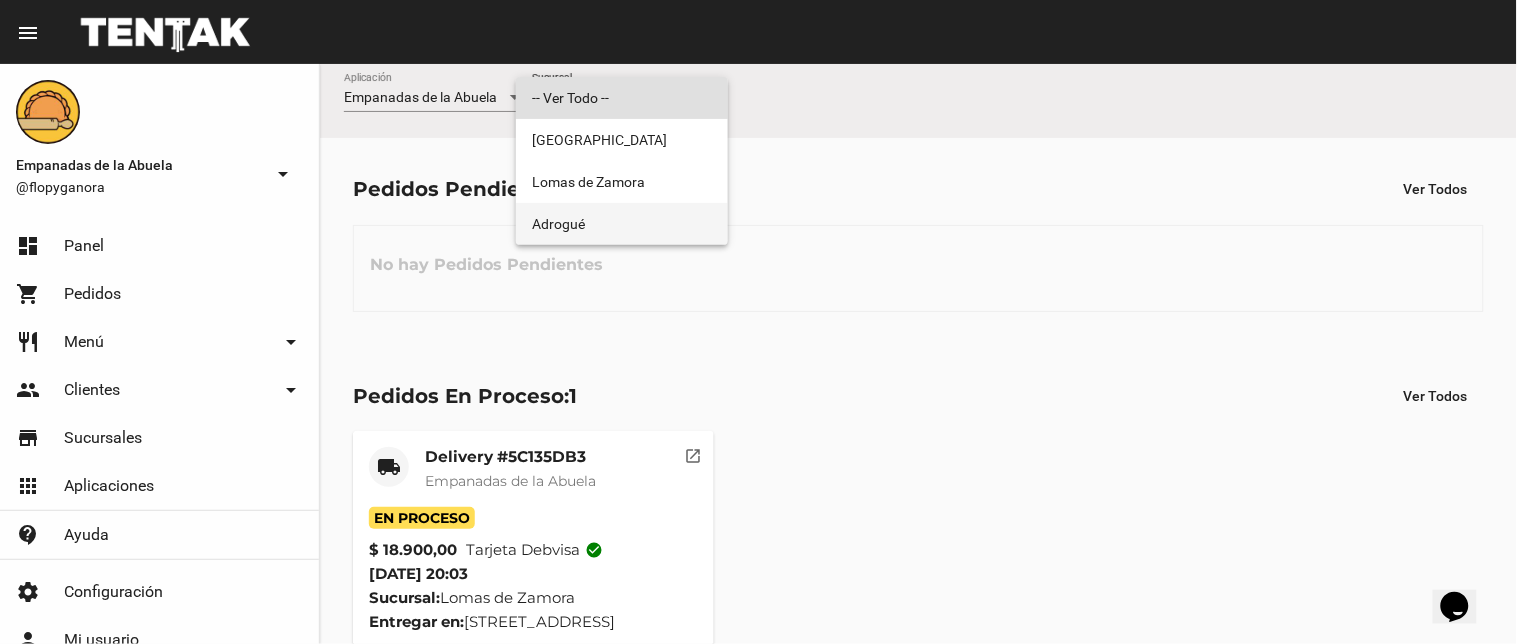 click on "Adrogué" at bounding box center (622, 224) 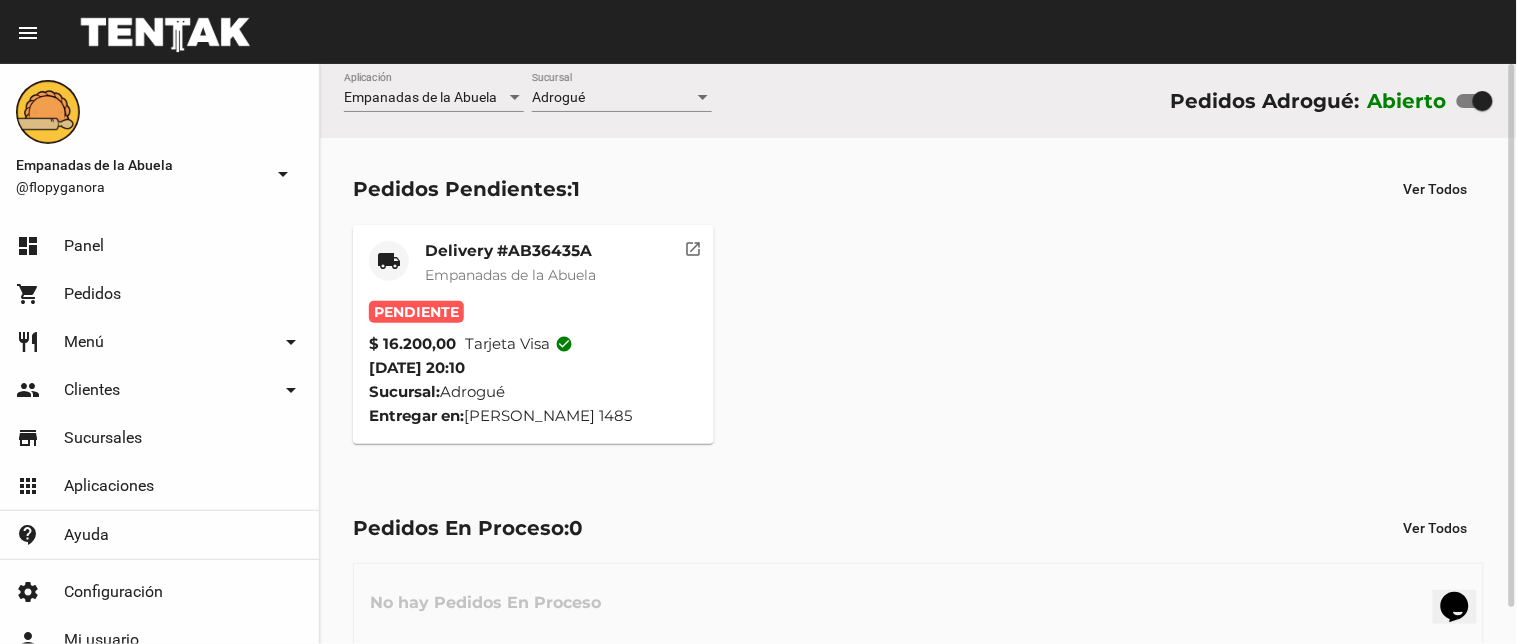 click on "Delivery #AB36435A" 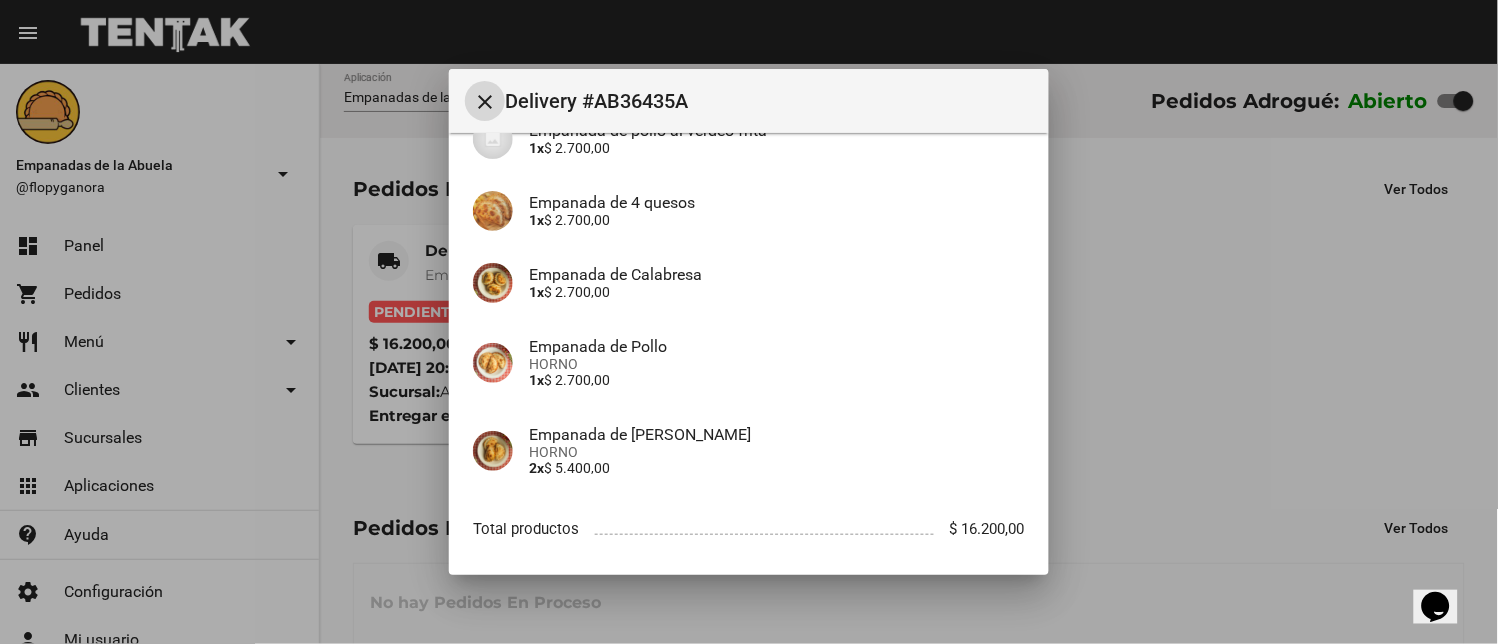 scroll, scrollTop: 297, scrollLeft: 0, axis: vertical 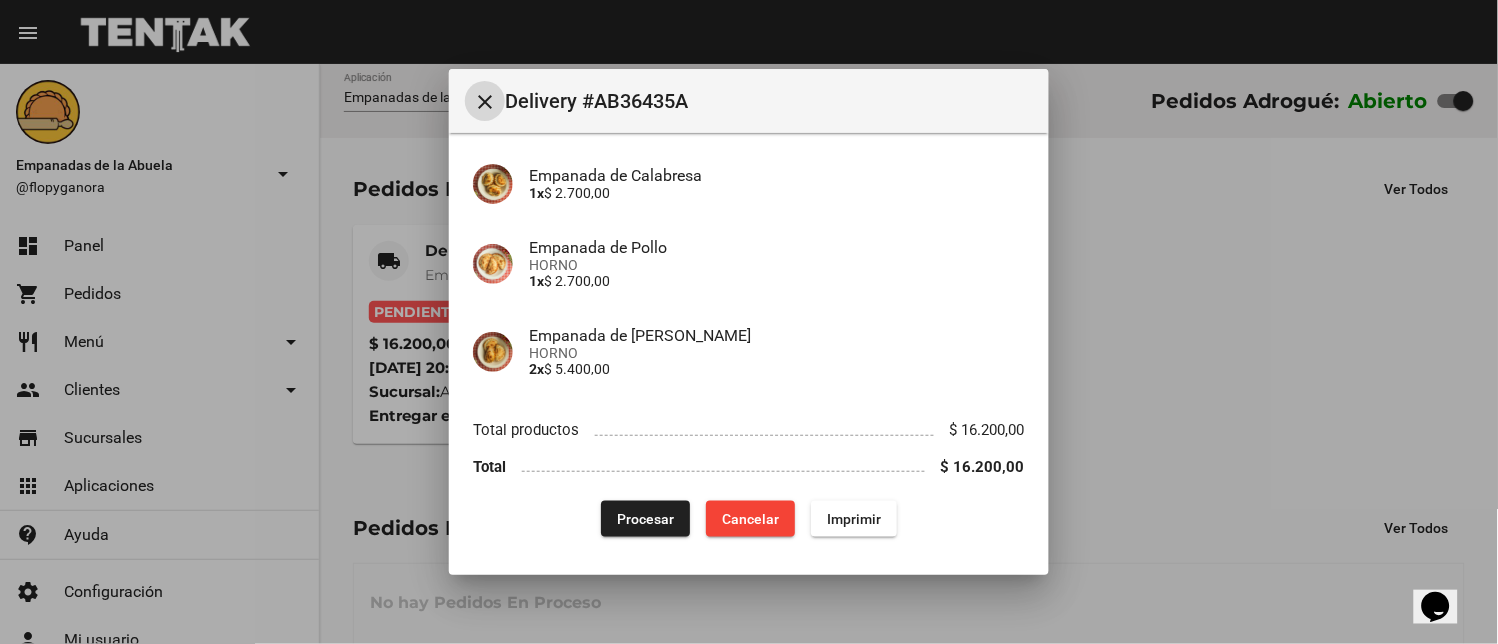 drag, startPoint x: 837, startPoint y: 517, endPoint x: 846, endPoint y: 495, distance: 23.769728 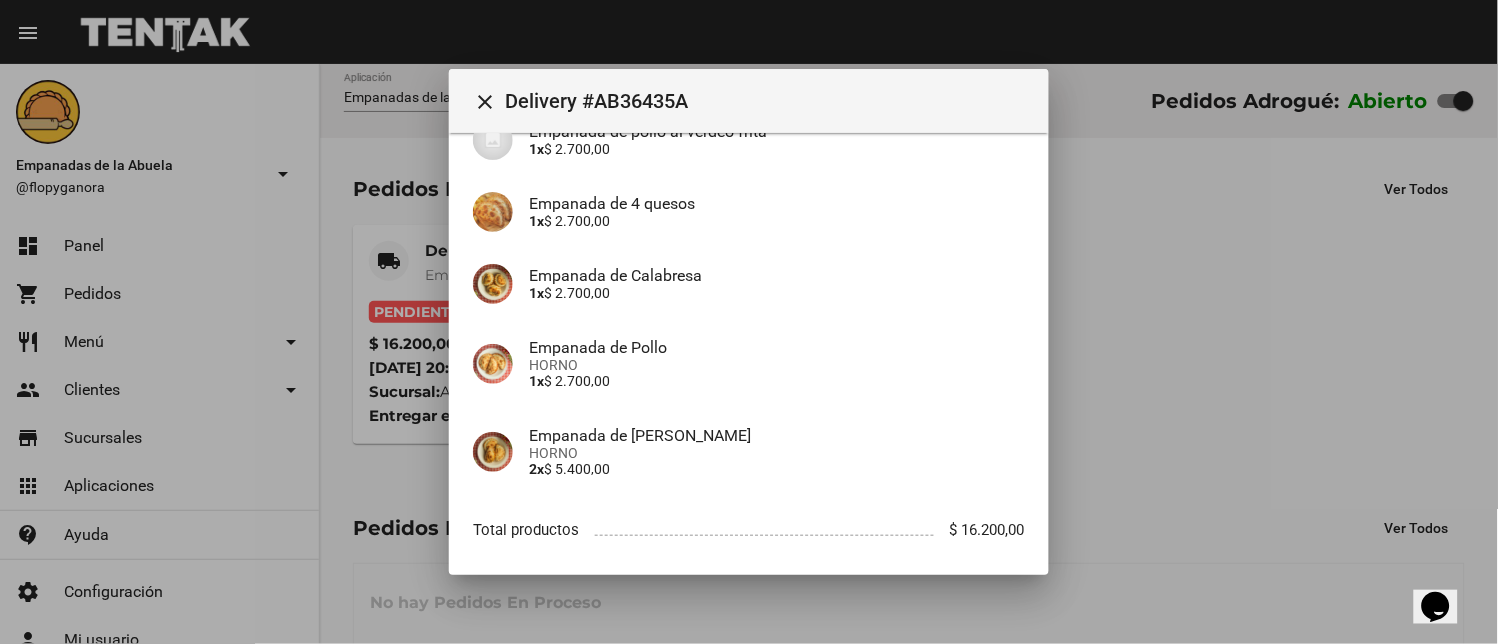 scroll, scrollTop: 297, scrollLeft: 0, axis: vertical 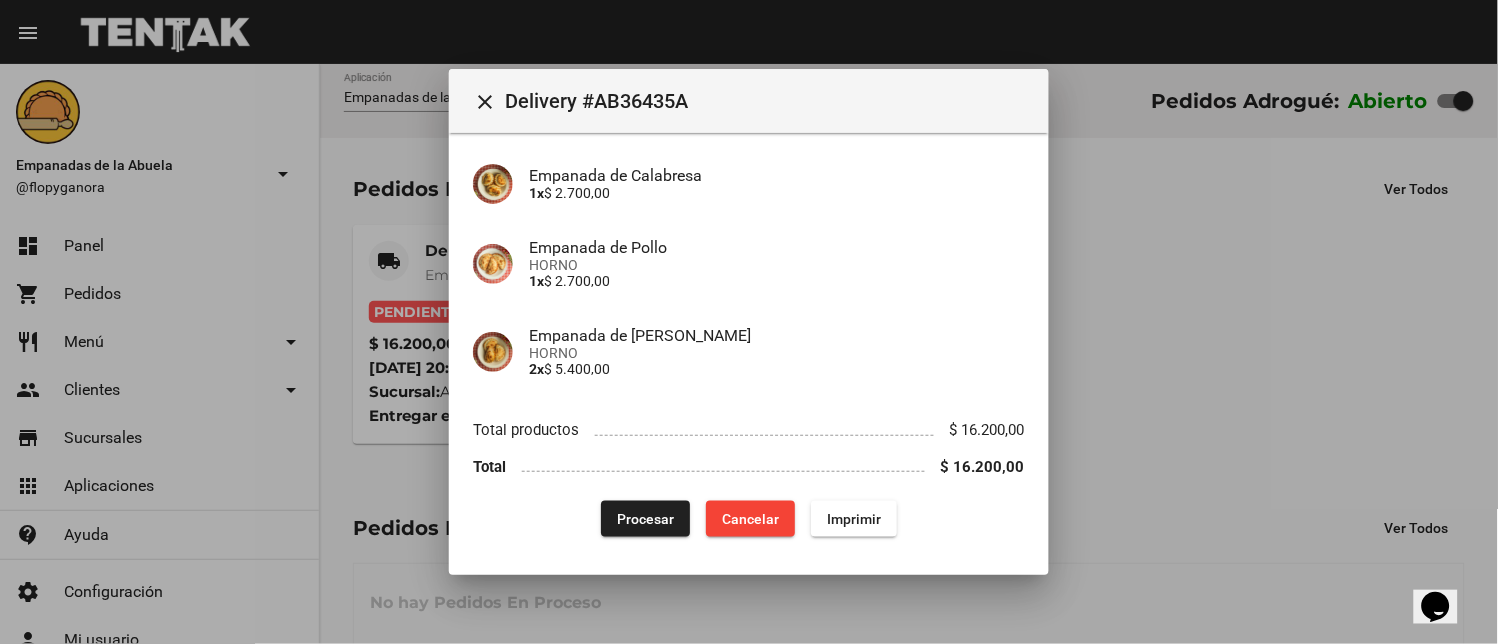 drag, startPoint x: 625, startPoint y: 517, endPoint x: 615, endPoint y: 525, distance: 12.806249 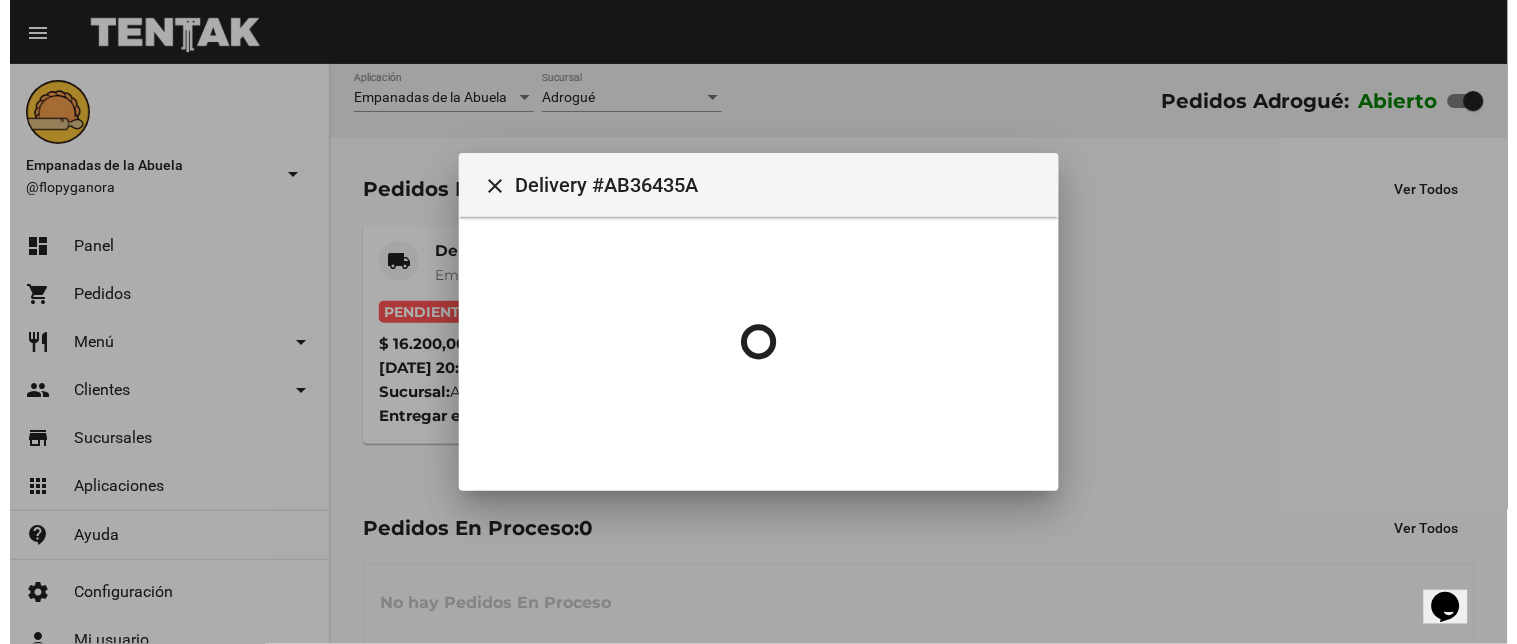 scroll, scrollTop: 0, scrollLeft: 0, axis: both 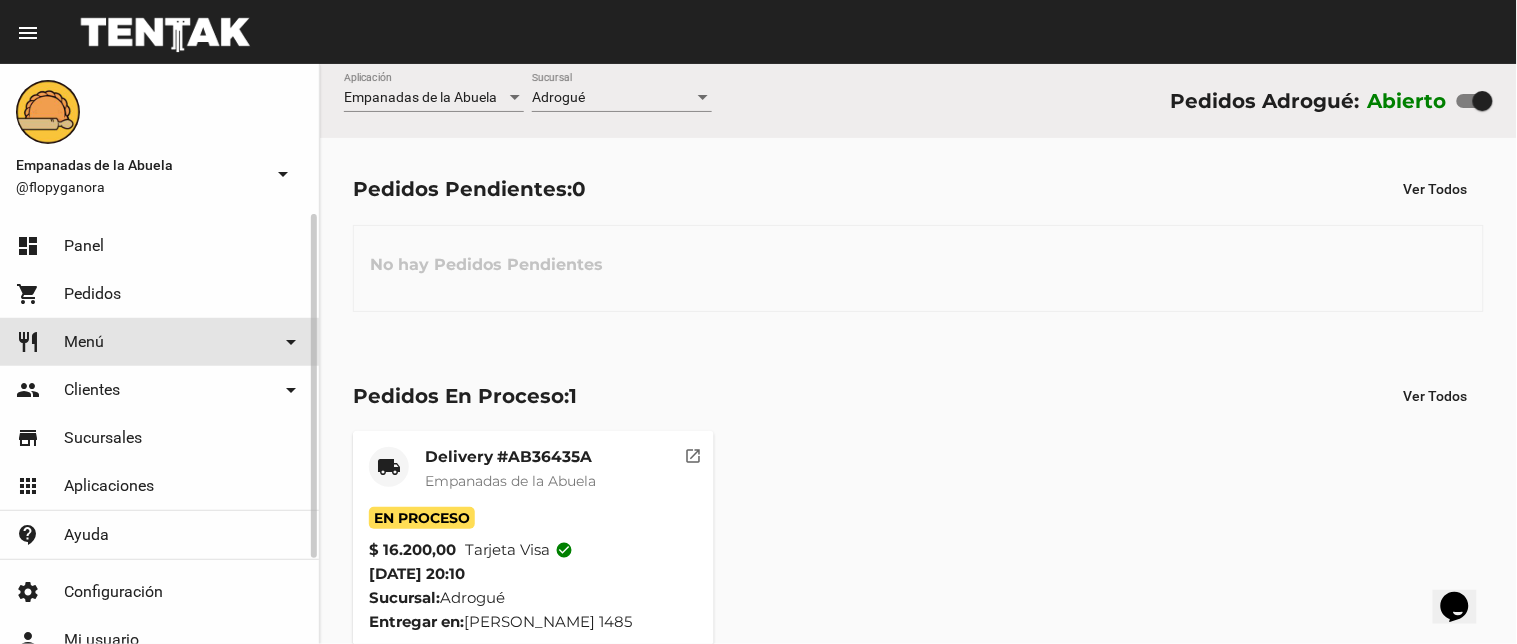 click on "restaurant Menú arrow_drop_down" 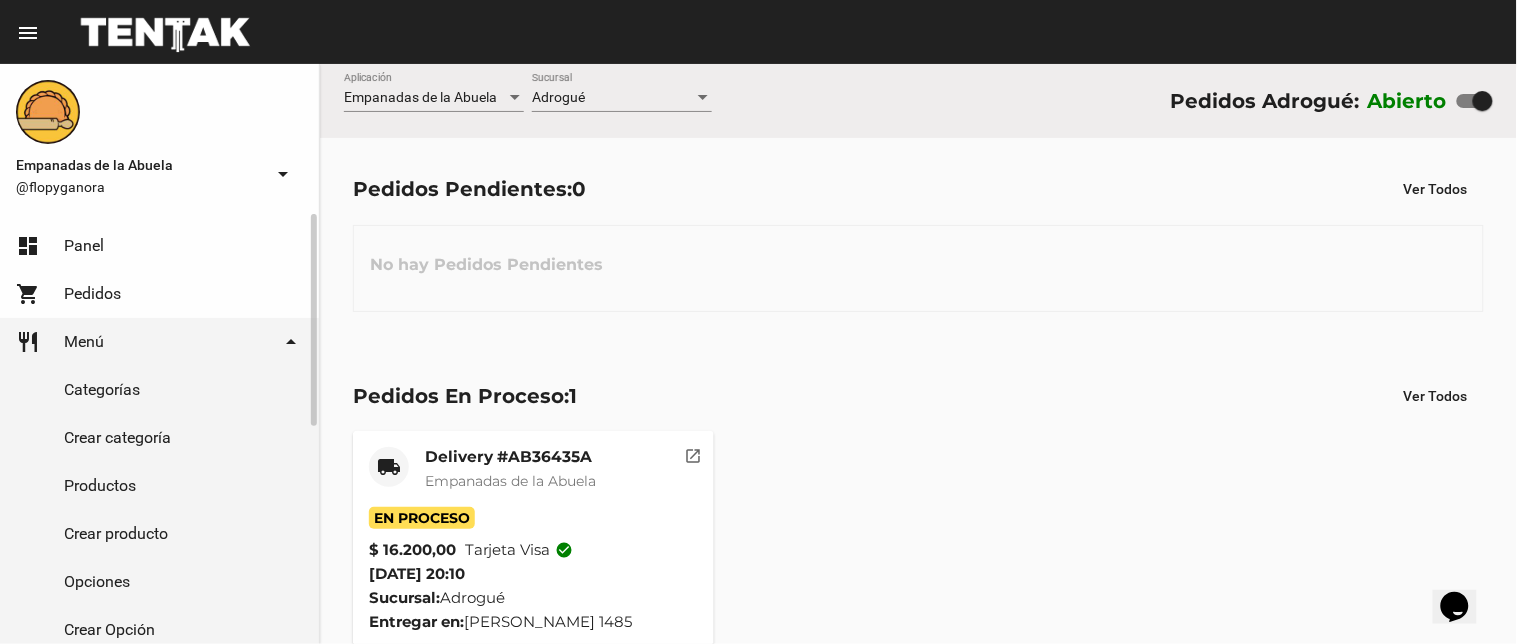 click on "Productos" 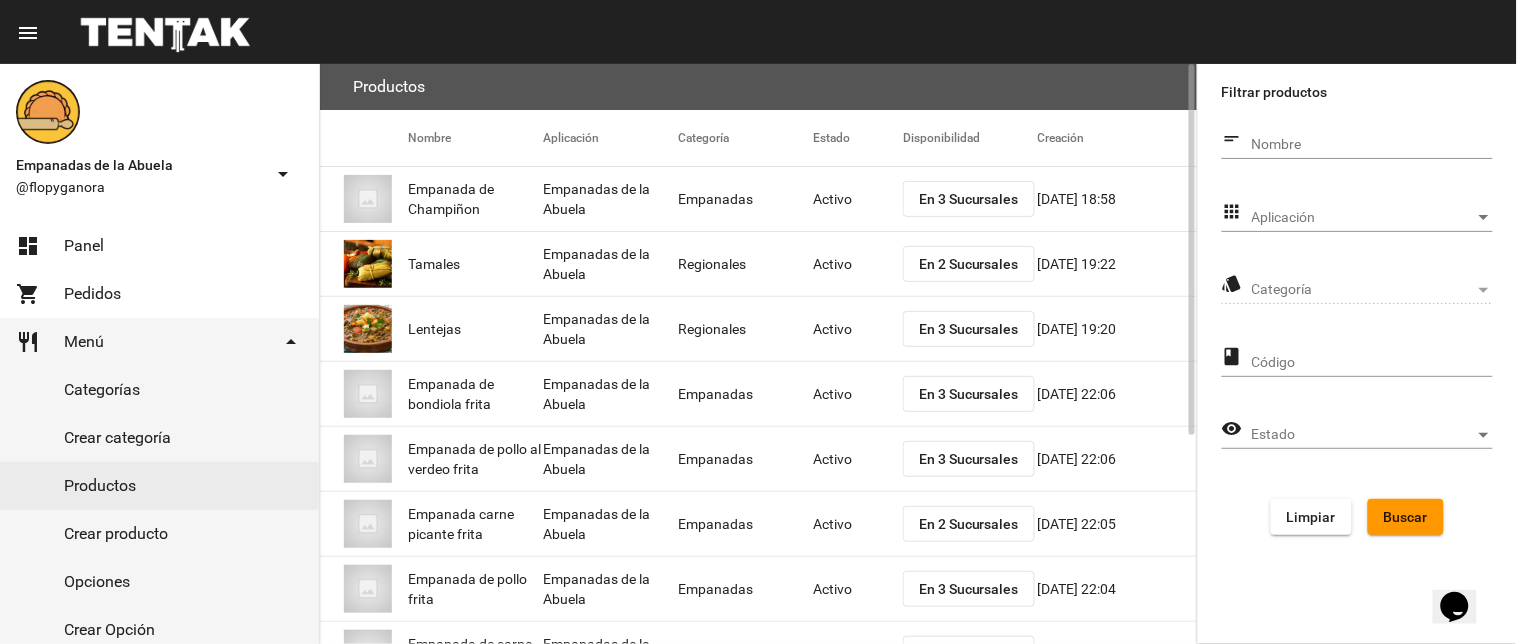 click on "Aplicación" at bounding box center (1363, 218) 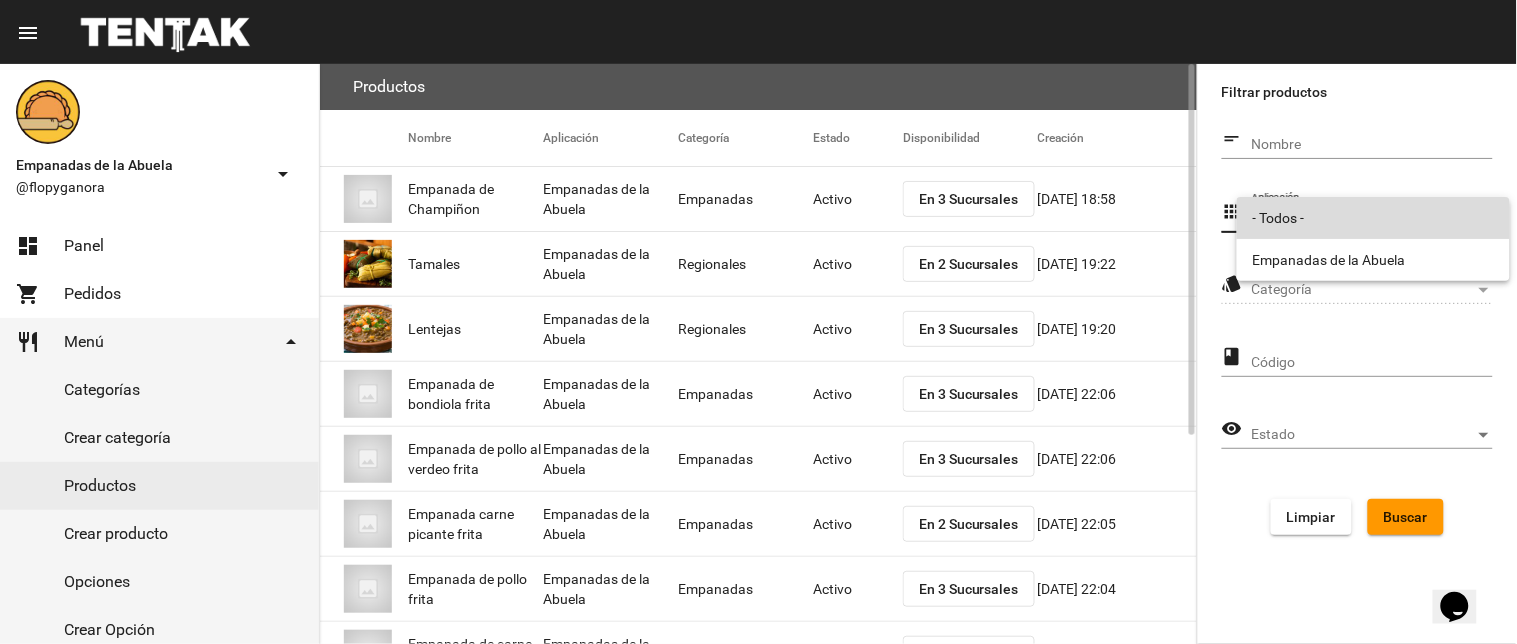 click on "- Todos -" at bounding box center [1373, 218] 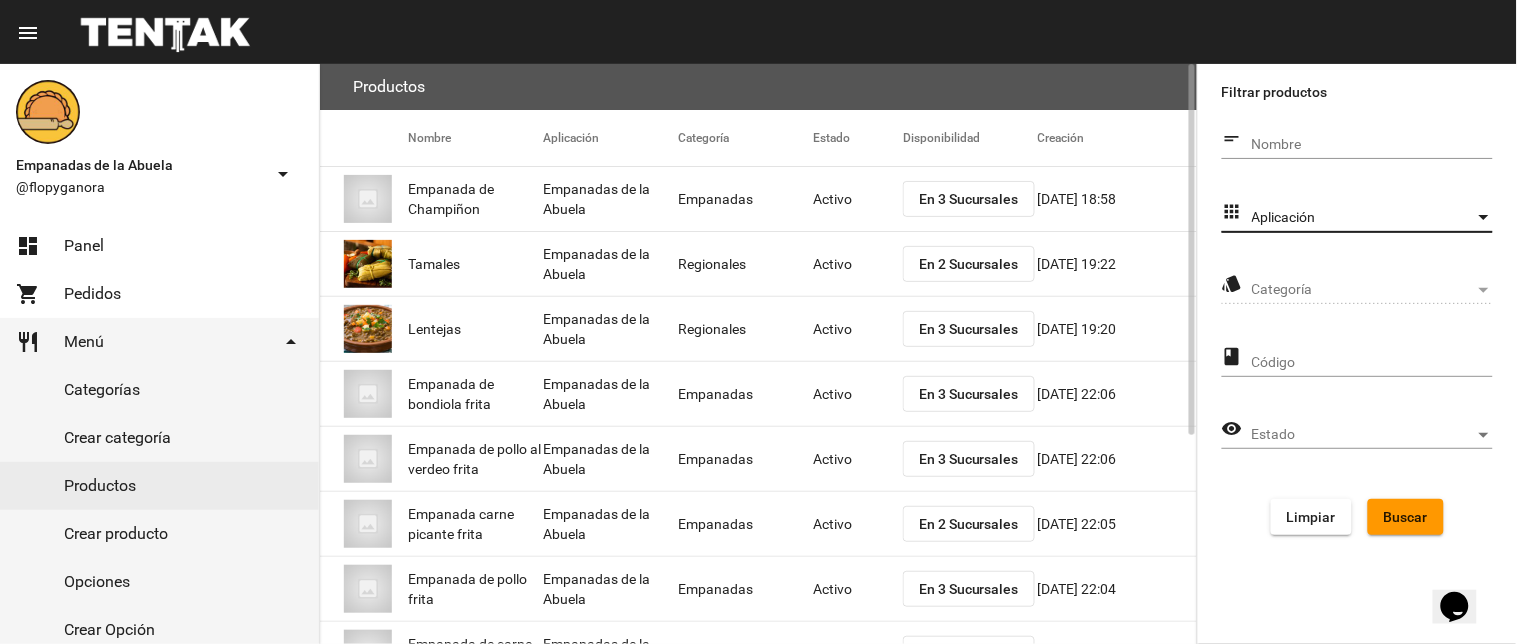 click on "Aplicación" at bounding box center [1363, 218] 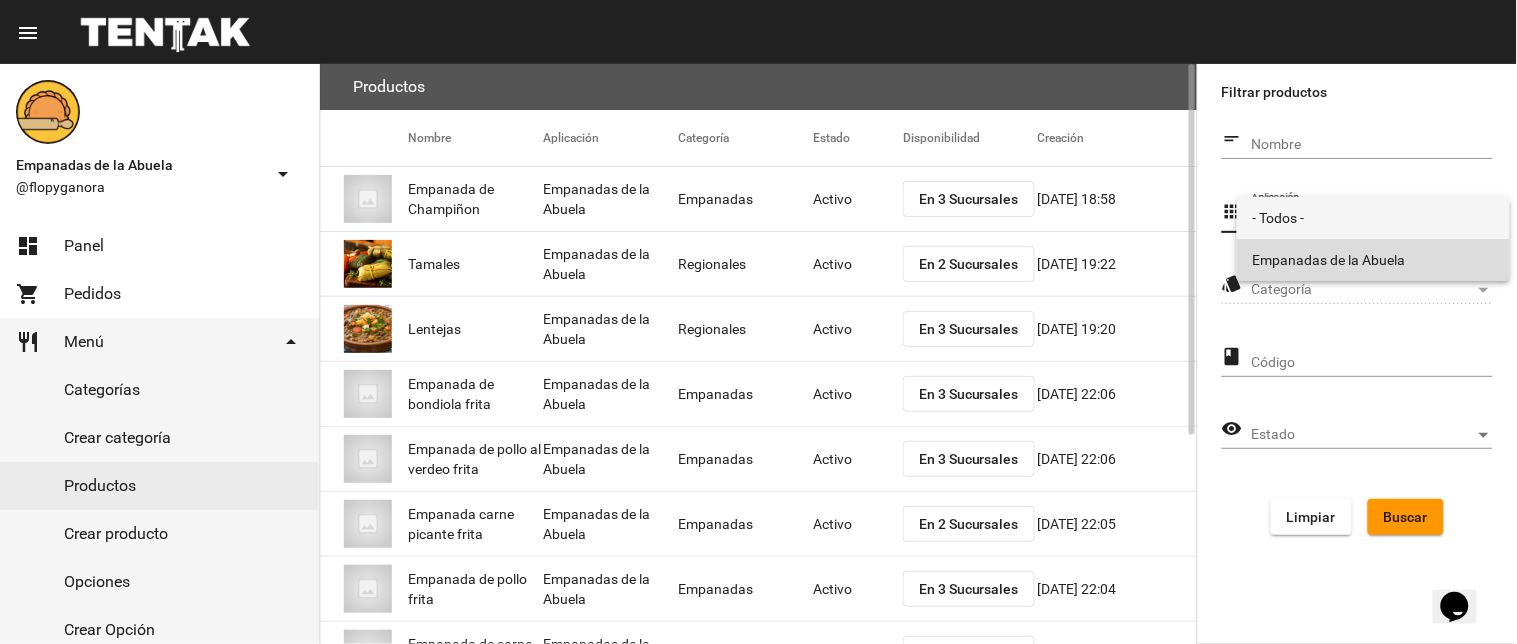 click on "Empanadas de la Abuela" at bounding box center [1373, 260] 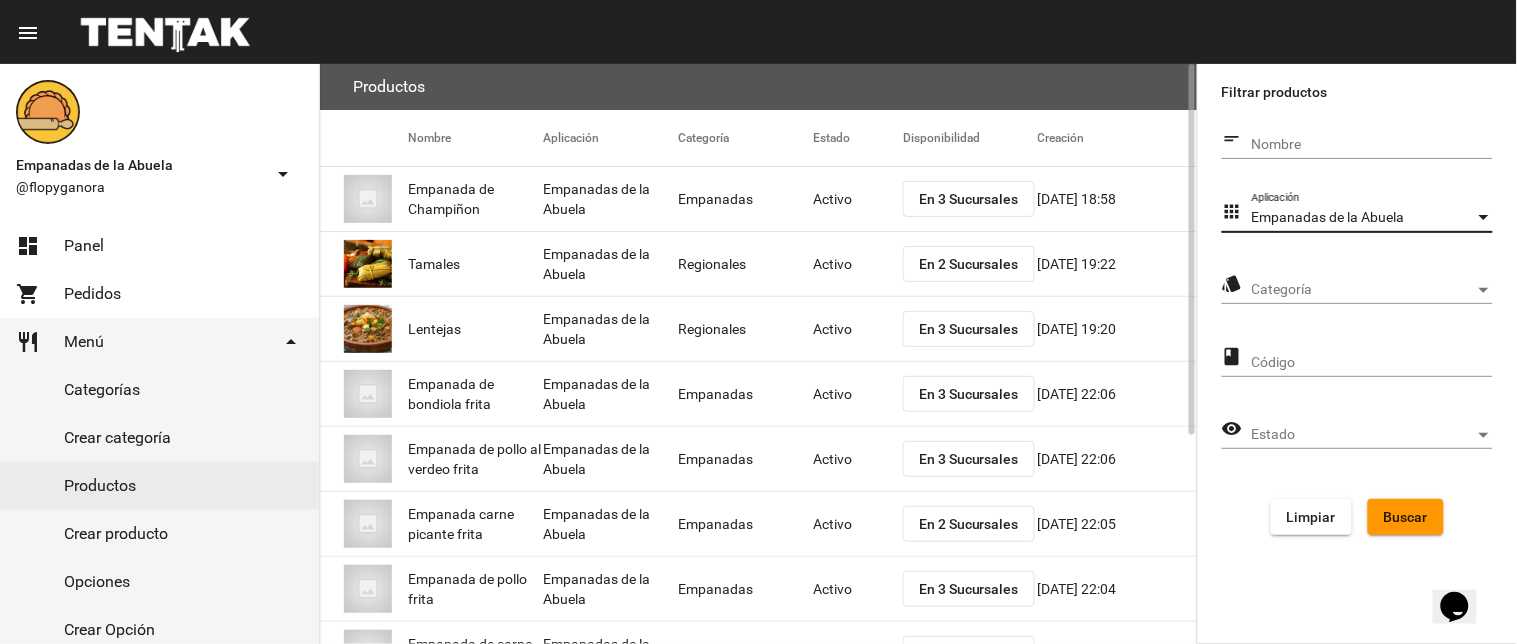 click on "Categoría Categoría" 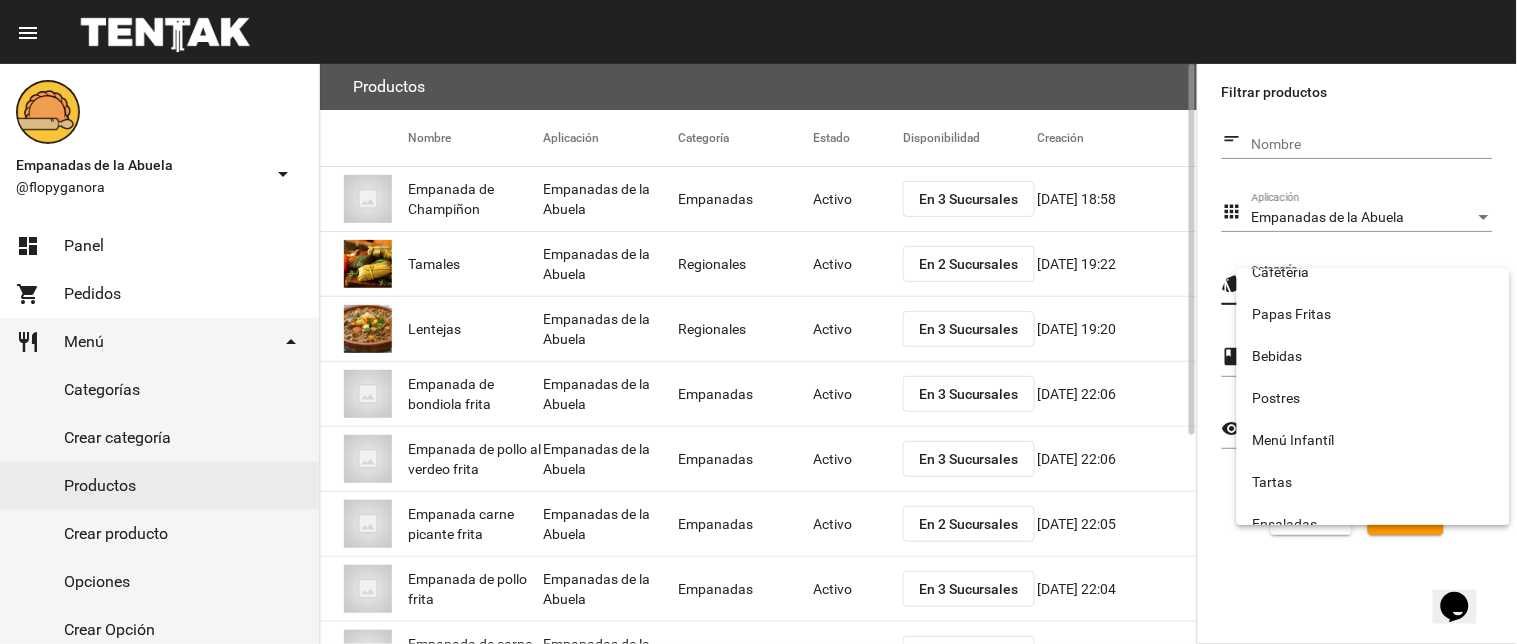 scroll, scrollTop: 332, scrollLeft: 0, axis: vertical 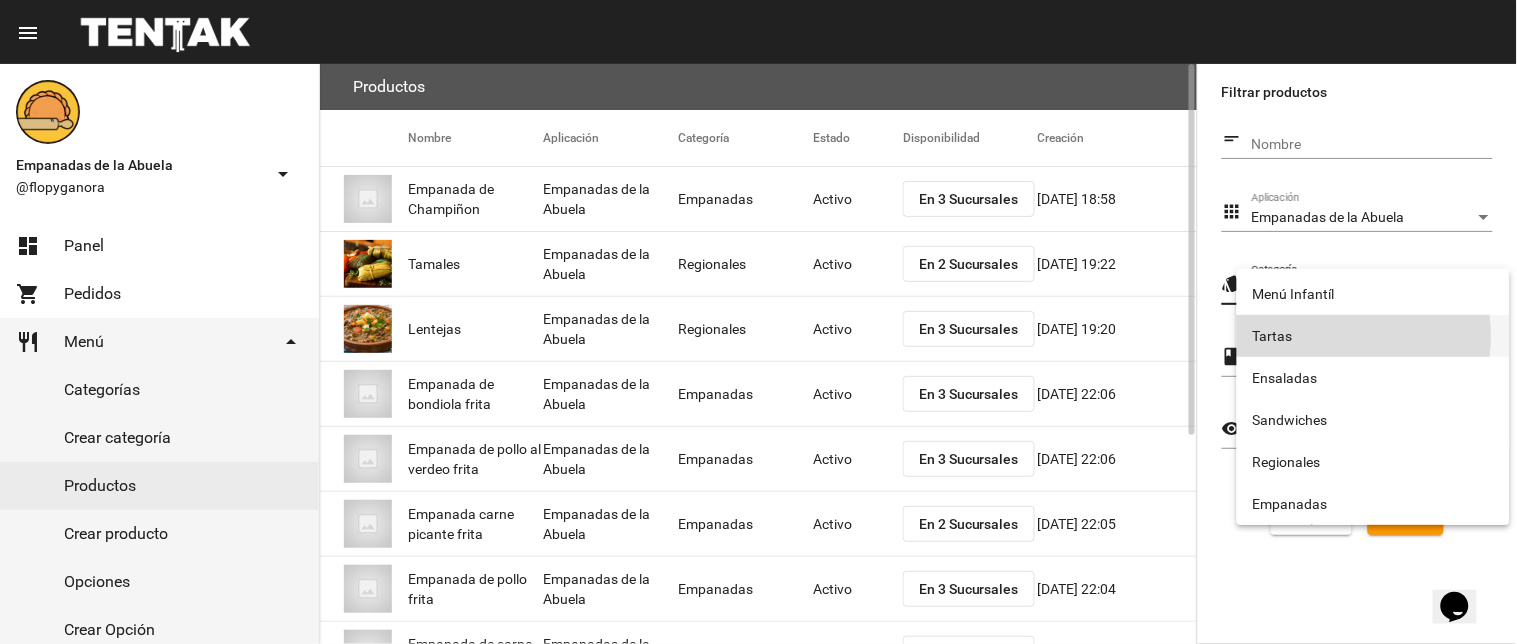 click on "Tartas" at bounding box center [1373, 336] 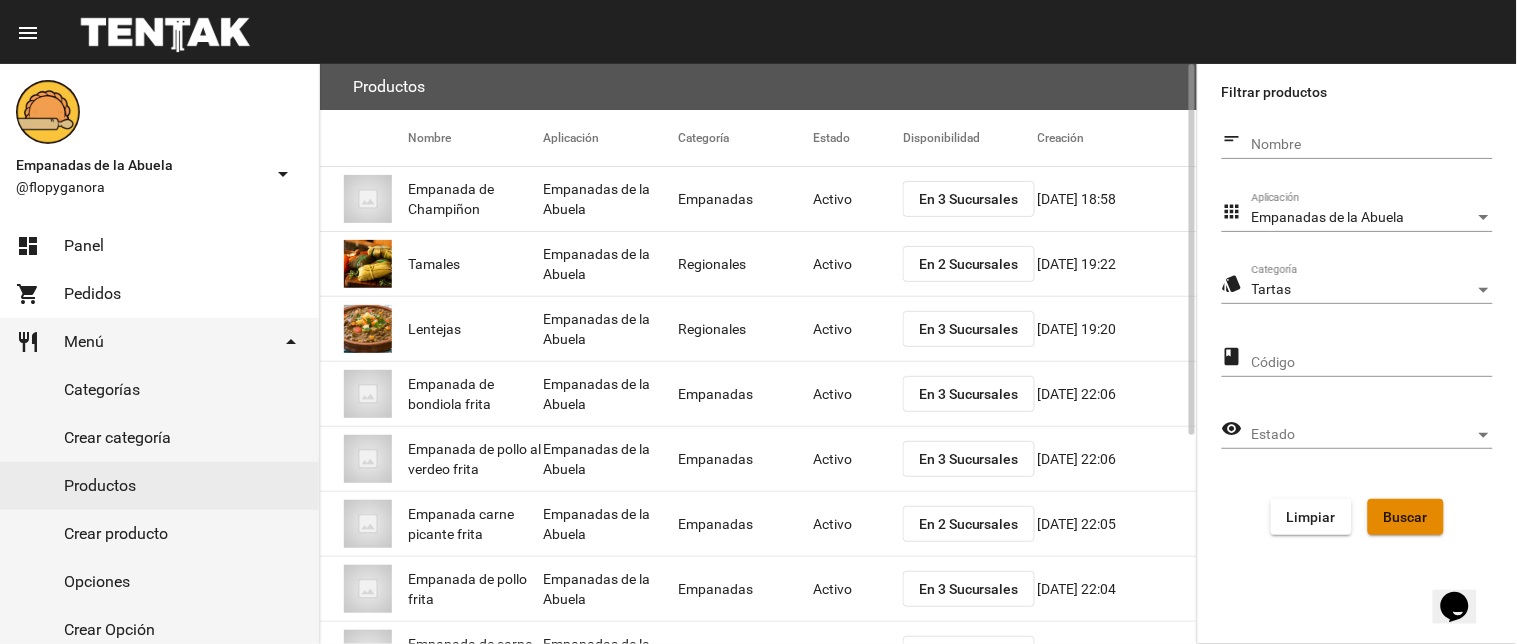 click on "Buscar" 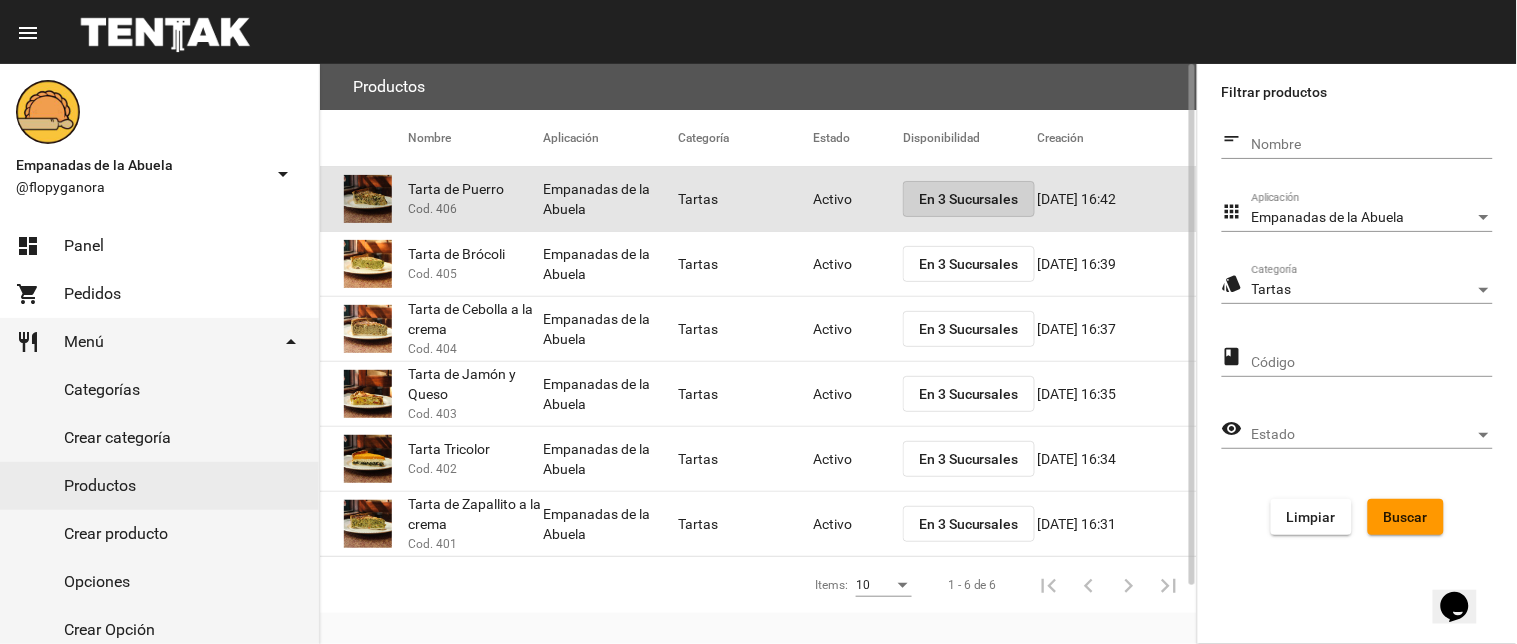 click on "En 3 Sucursales" 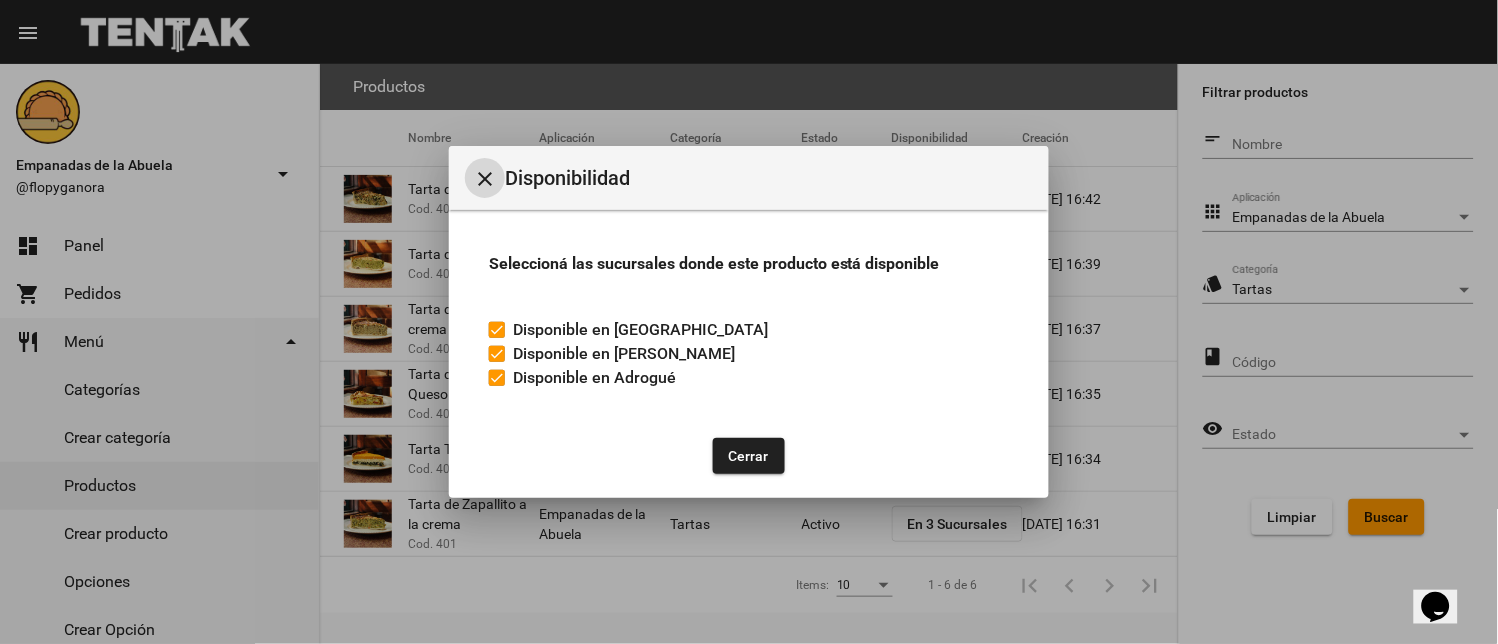 drag, startPoint x: 504, startPoint y: 367, endPoint x: 557, endPoint y: 385, distance: 55.97321 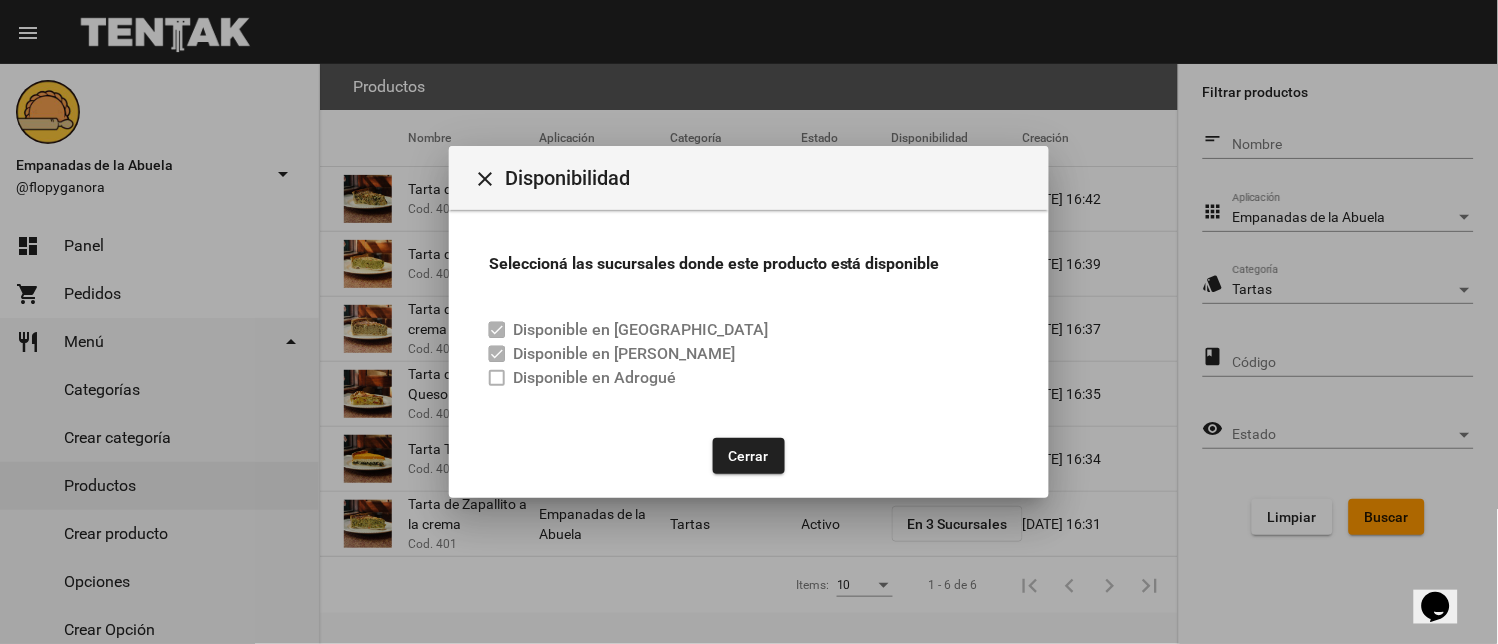 drag, startPoint x: 766, startPoint y: 452, endPoint x: 760, endPoint y: 411, distance: 41.4367 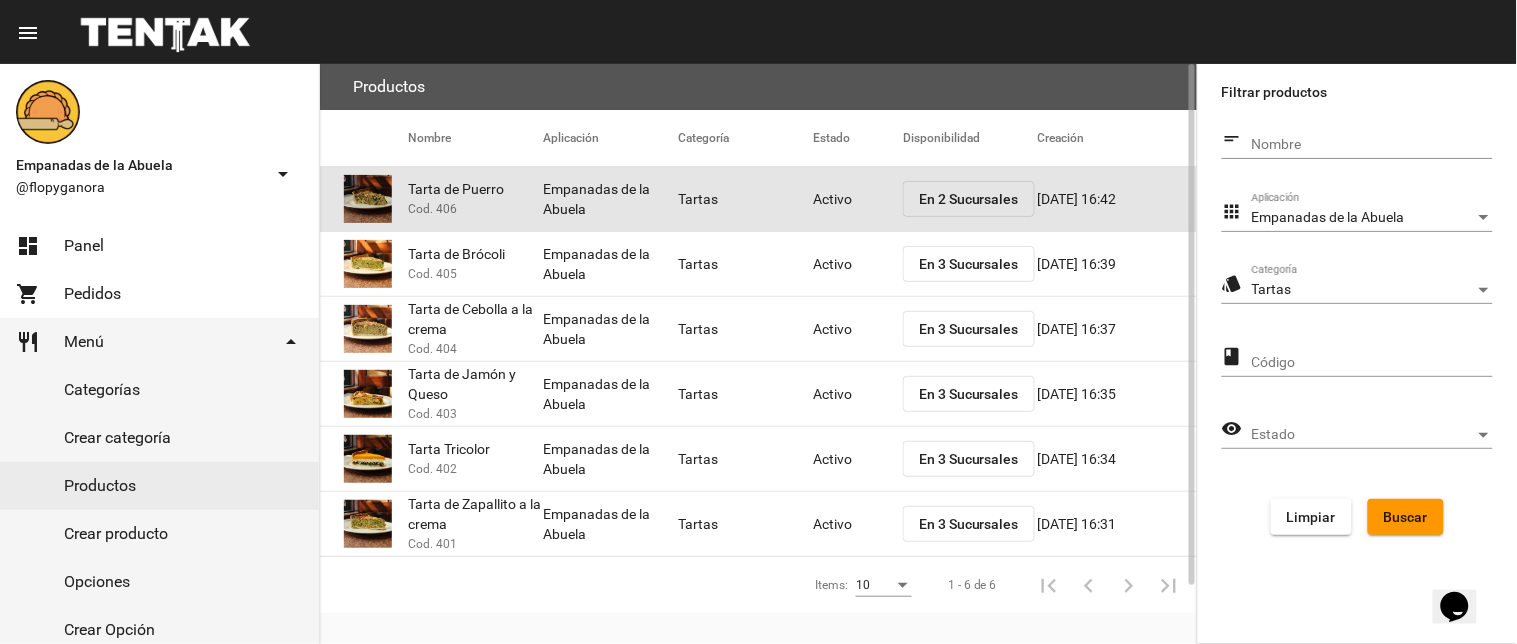 click on "Tartas" 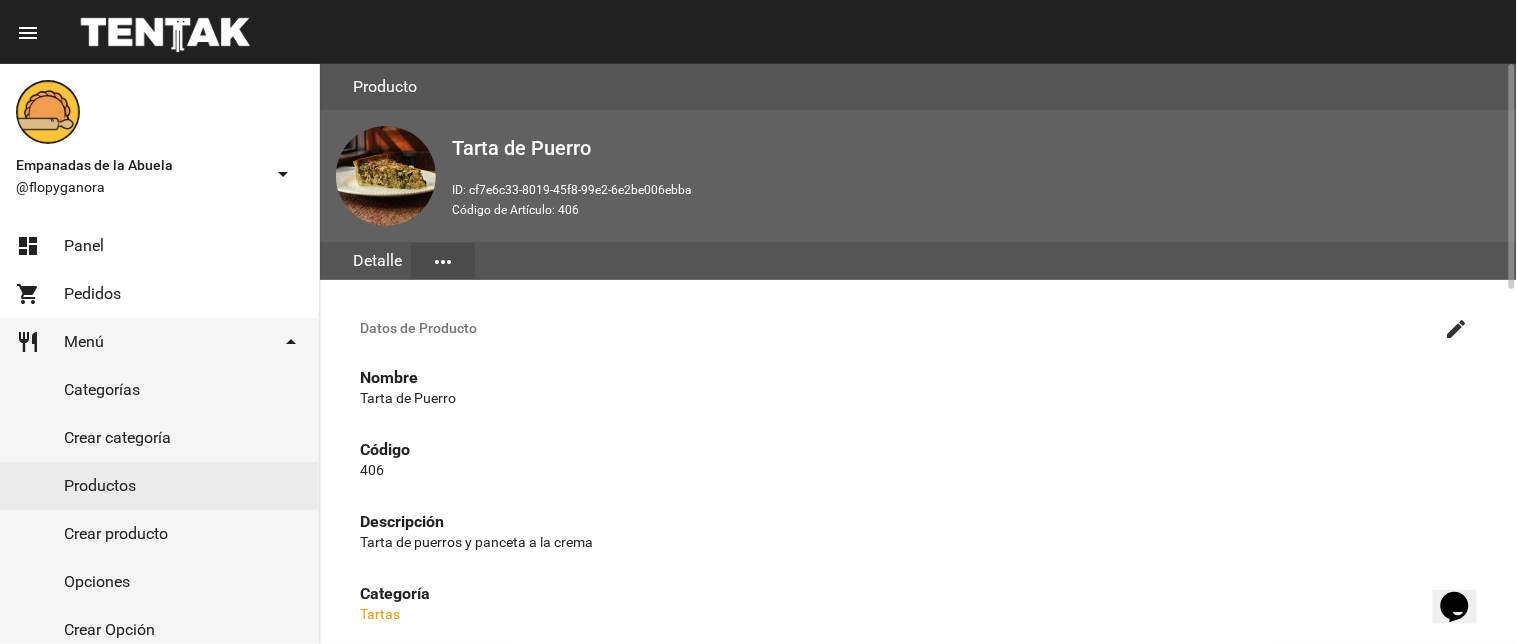 click on "Datos de Producto create" 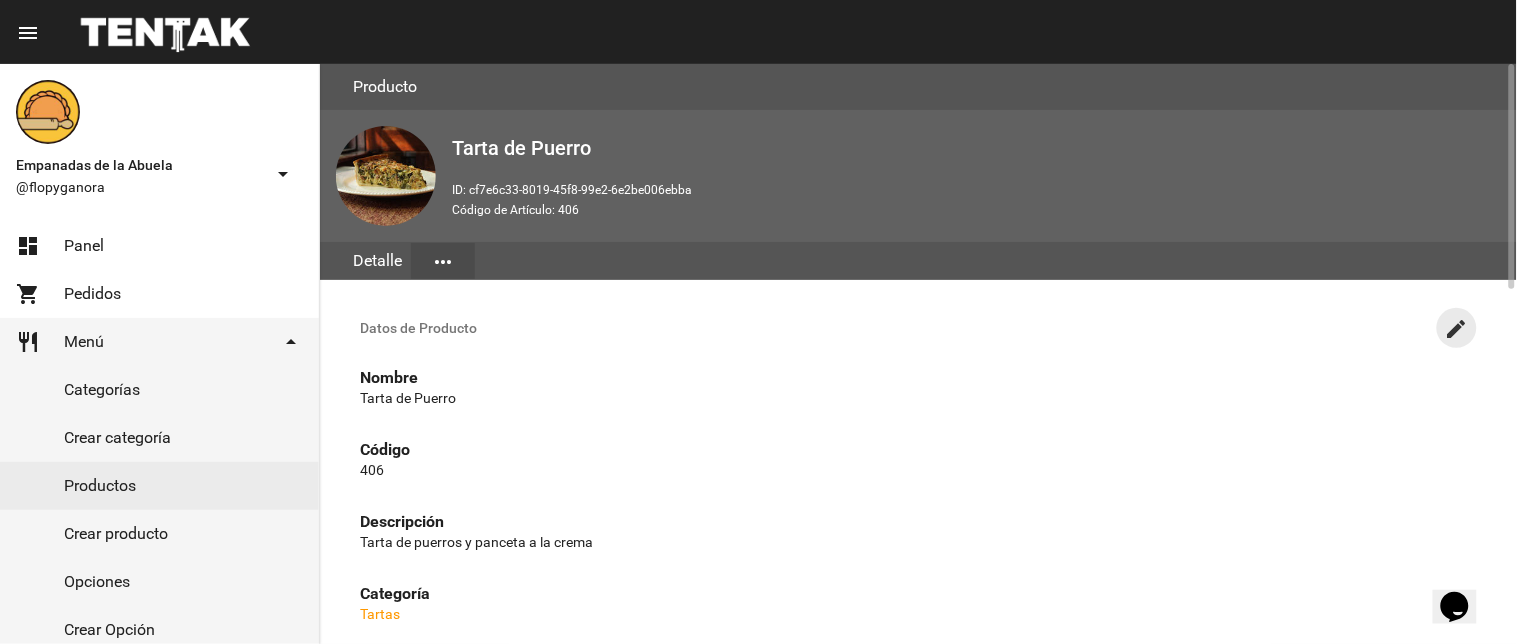 click on "create" 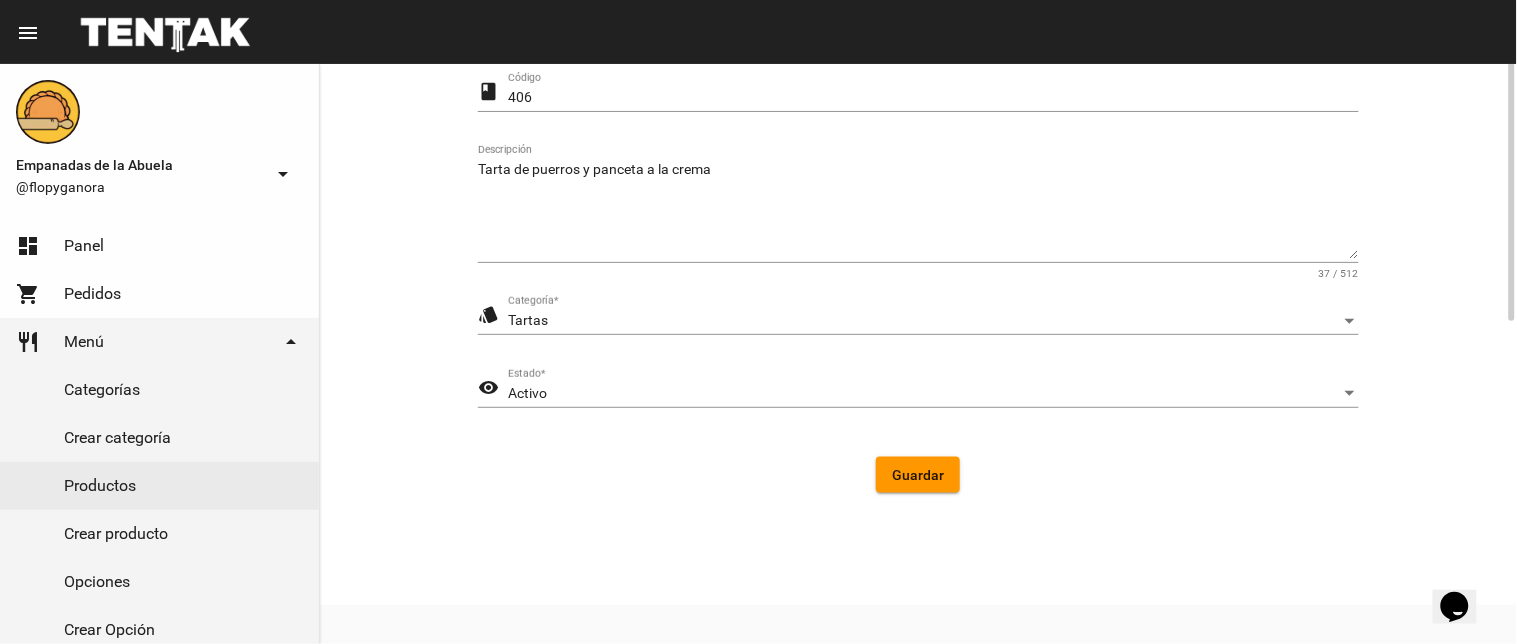 scroll, scrollTop: 408, scrollLeft: 0, axis: vertical 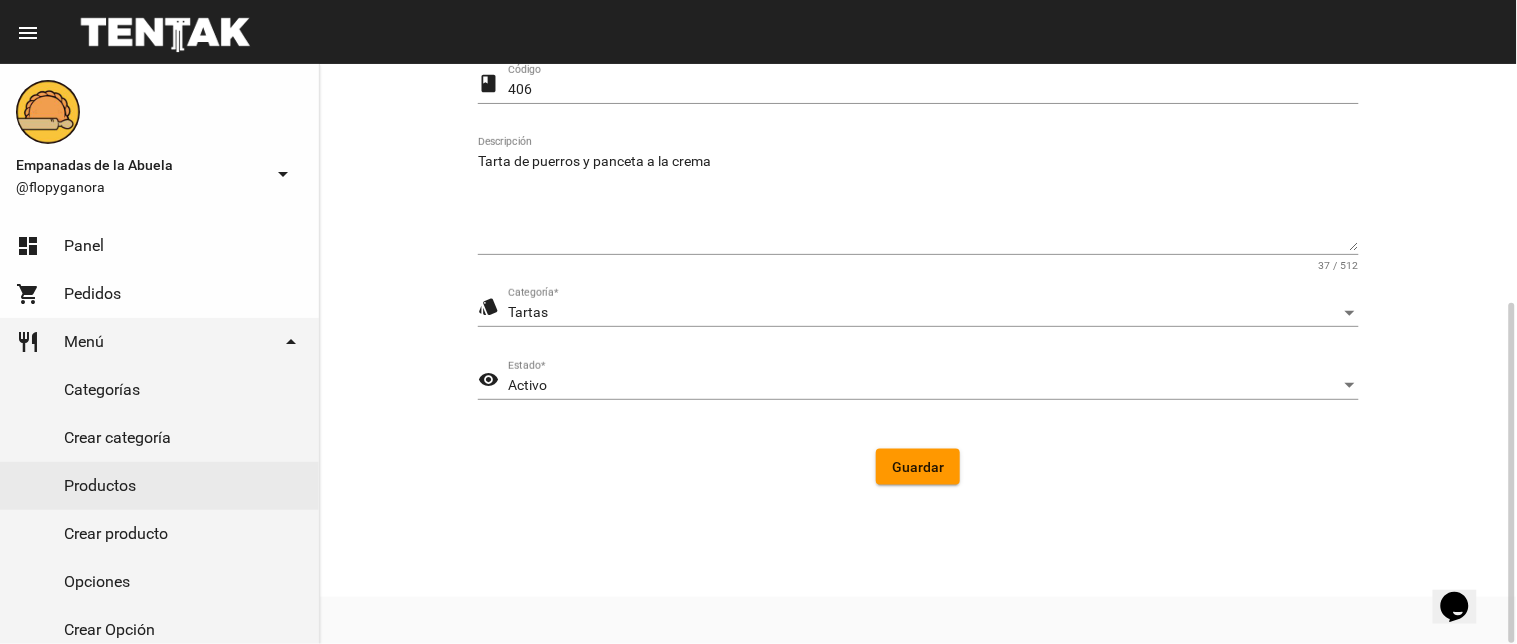 click on "visibility" 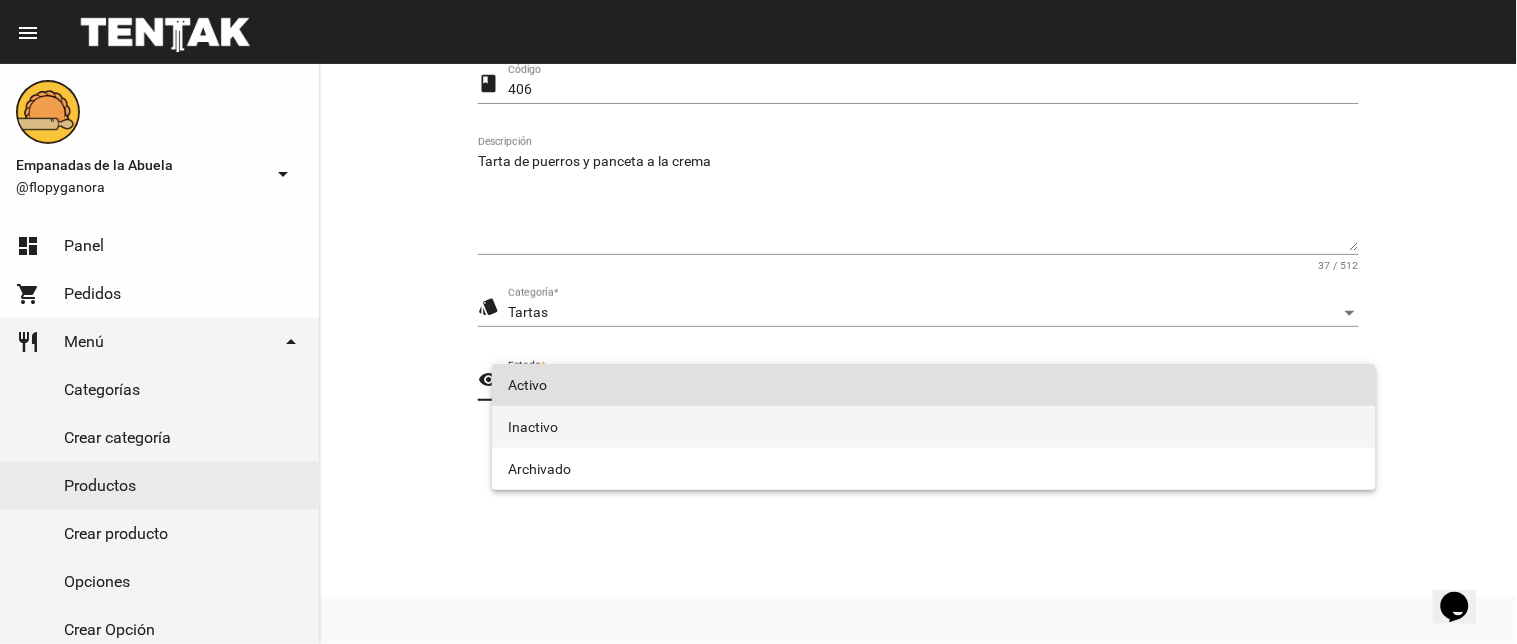 click on "Inactivo" at bounding box center [934, 427] 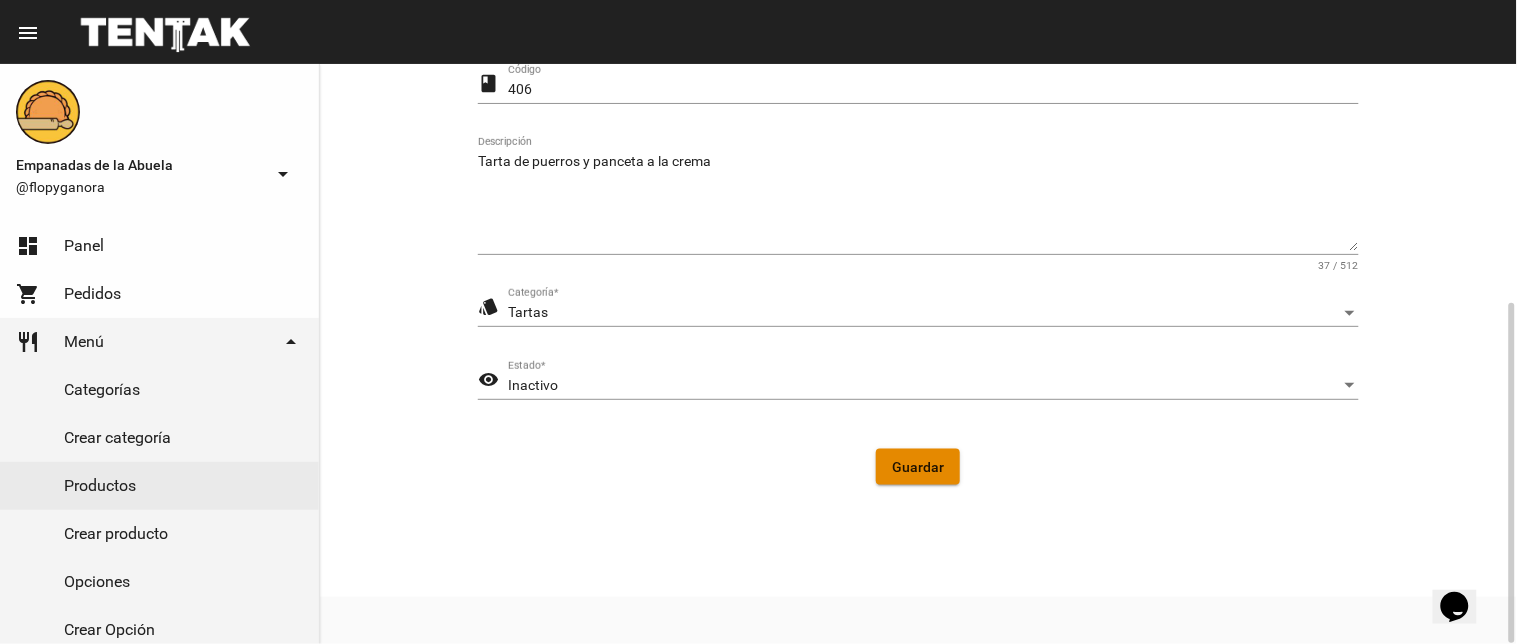 click on "Guardar" 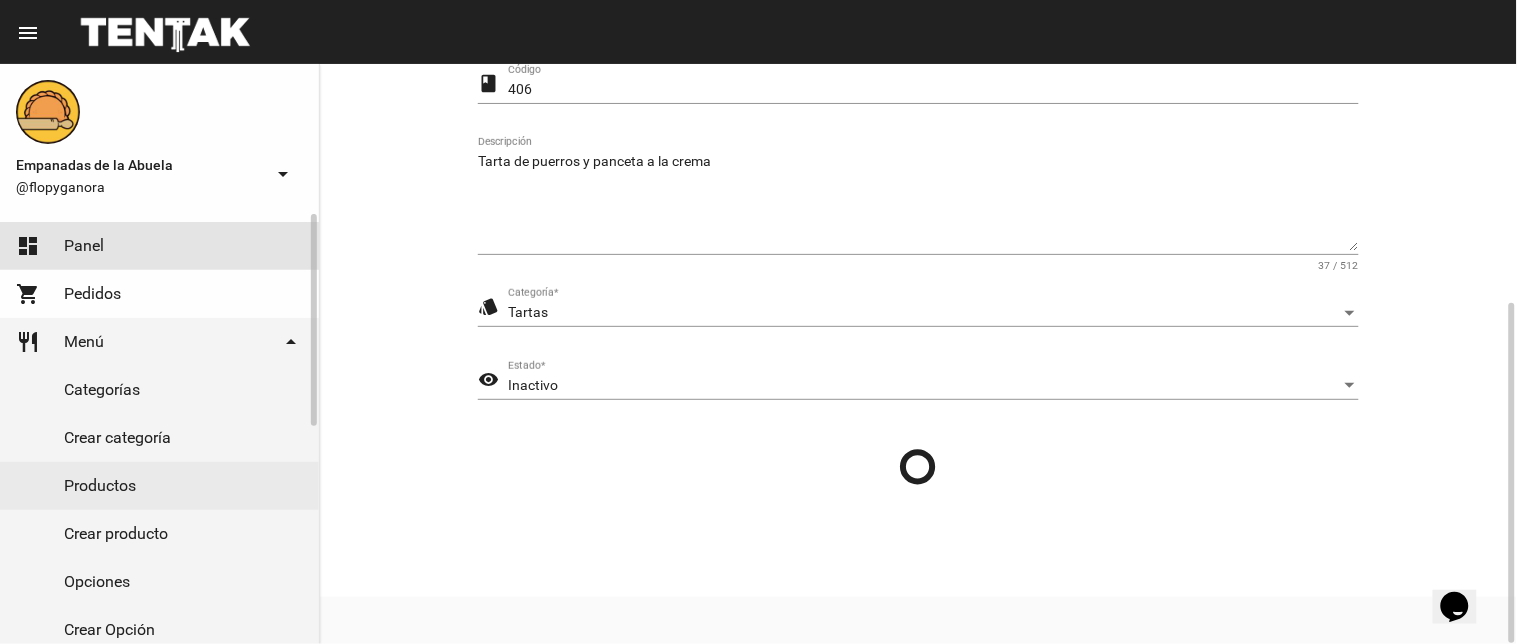 drag, startPoint x: 126, startPoint y: 245, endPoint x: 108, endPoint y: 230, distance: 23.43075 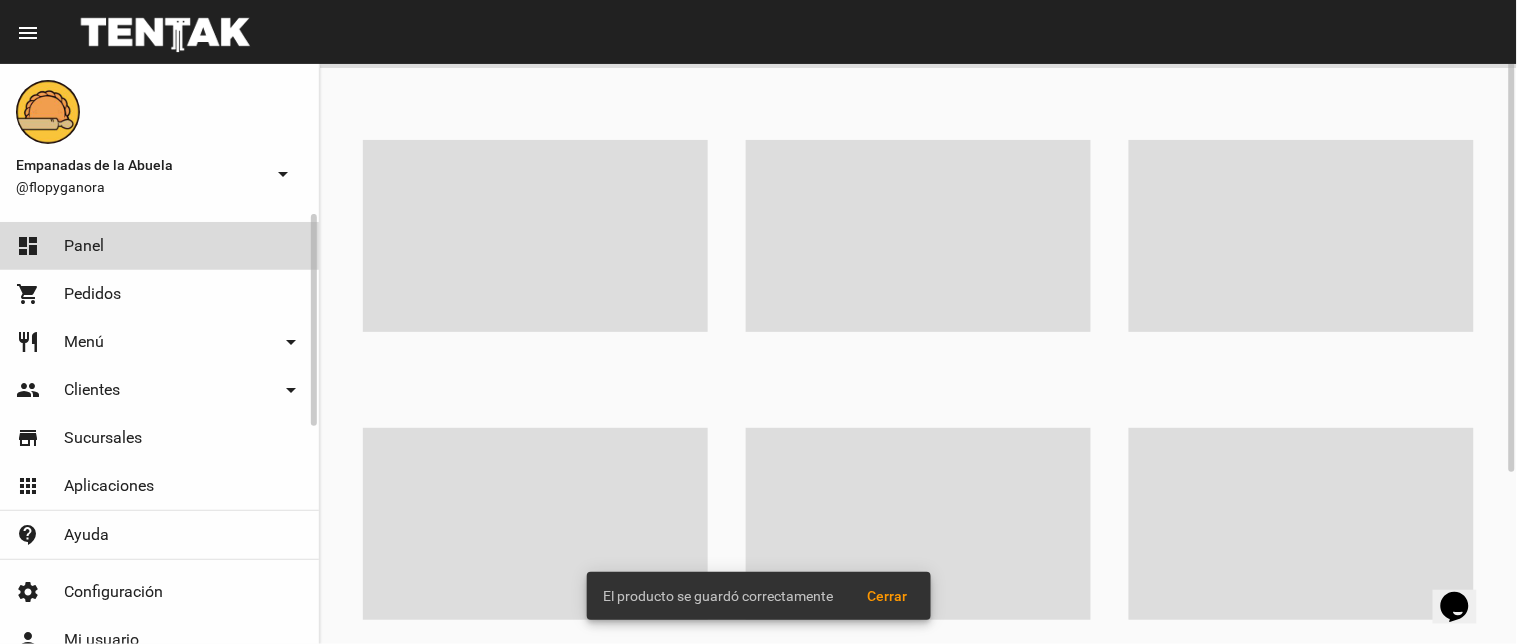 scroll, scrollTop: 0, scrollLeft: 0, axis: both 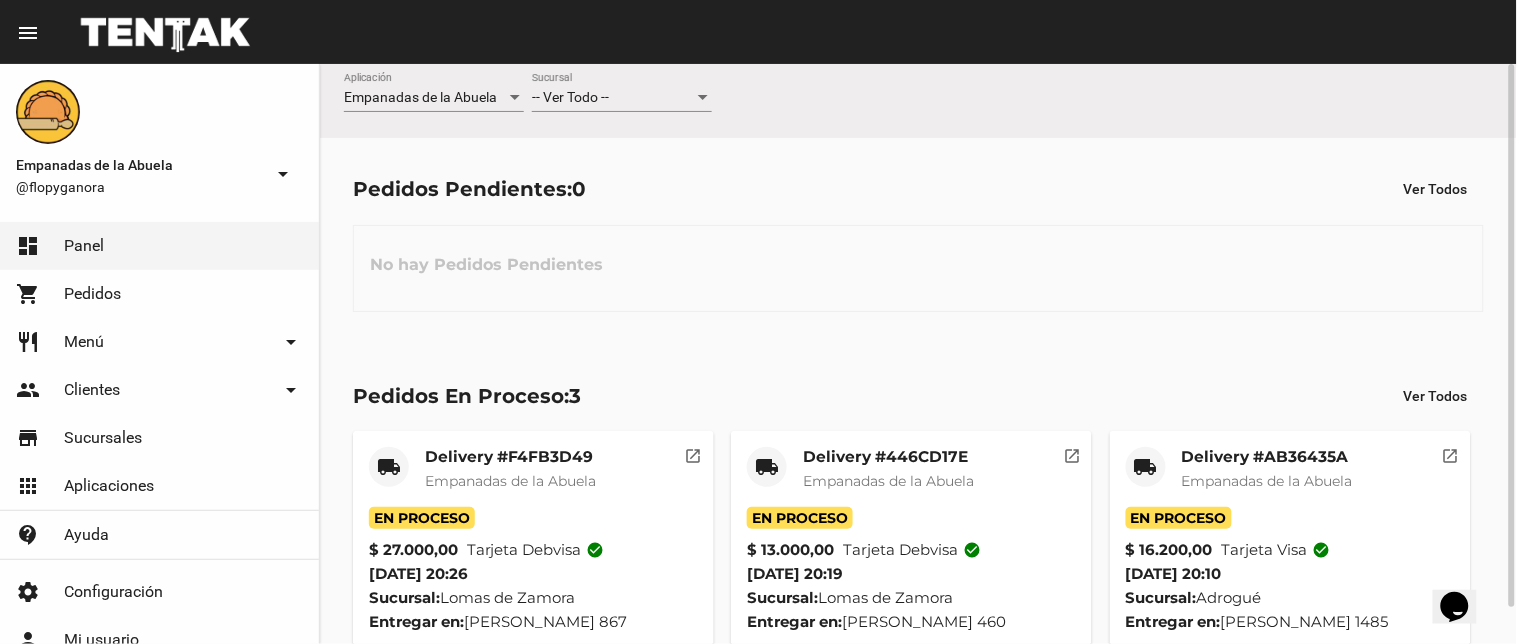click on "-- Ver Todo -- Sucursal" 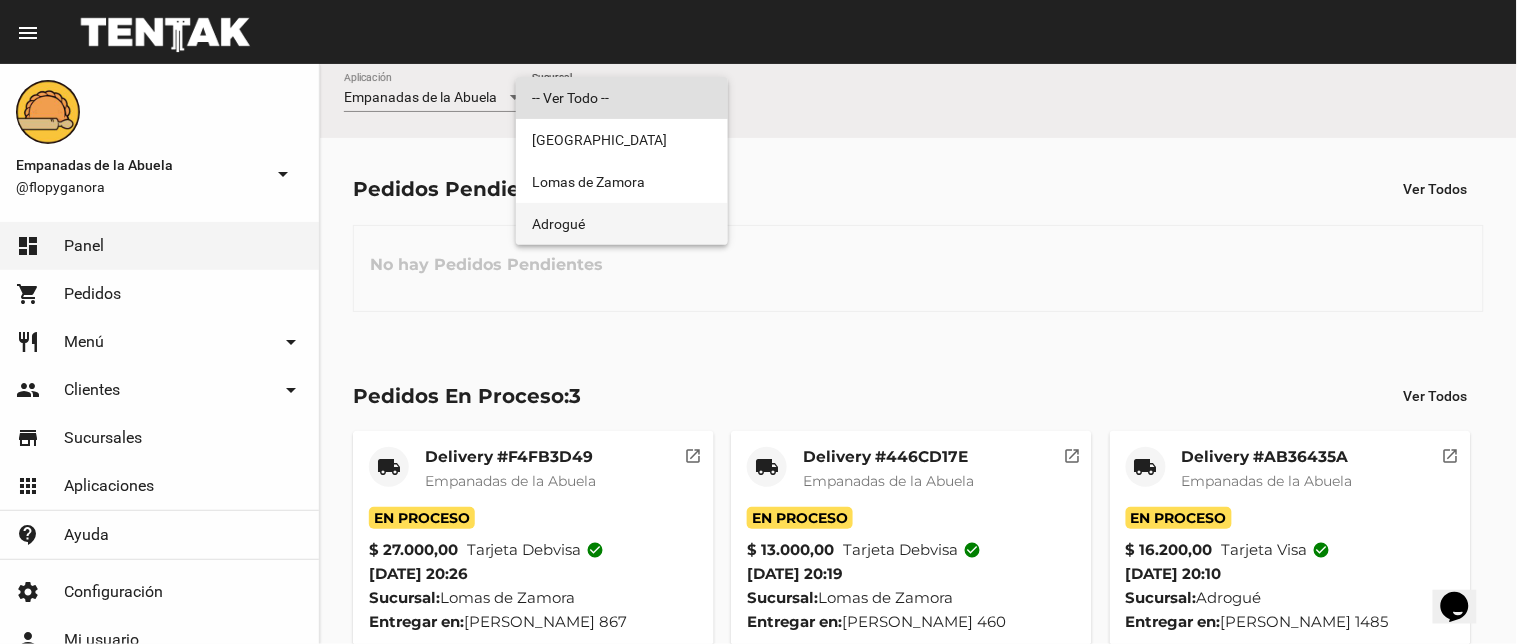 click on "Adrogué" at bounding box center [622, 224] 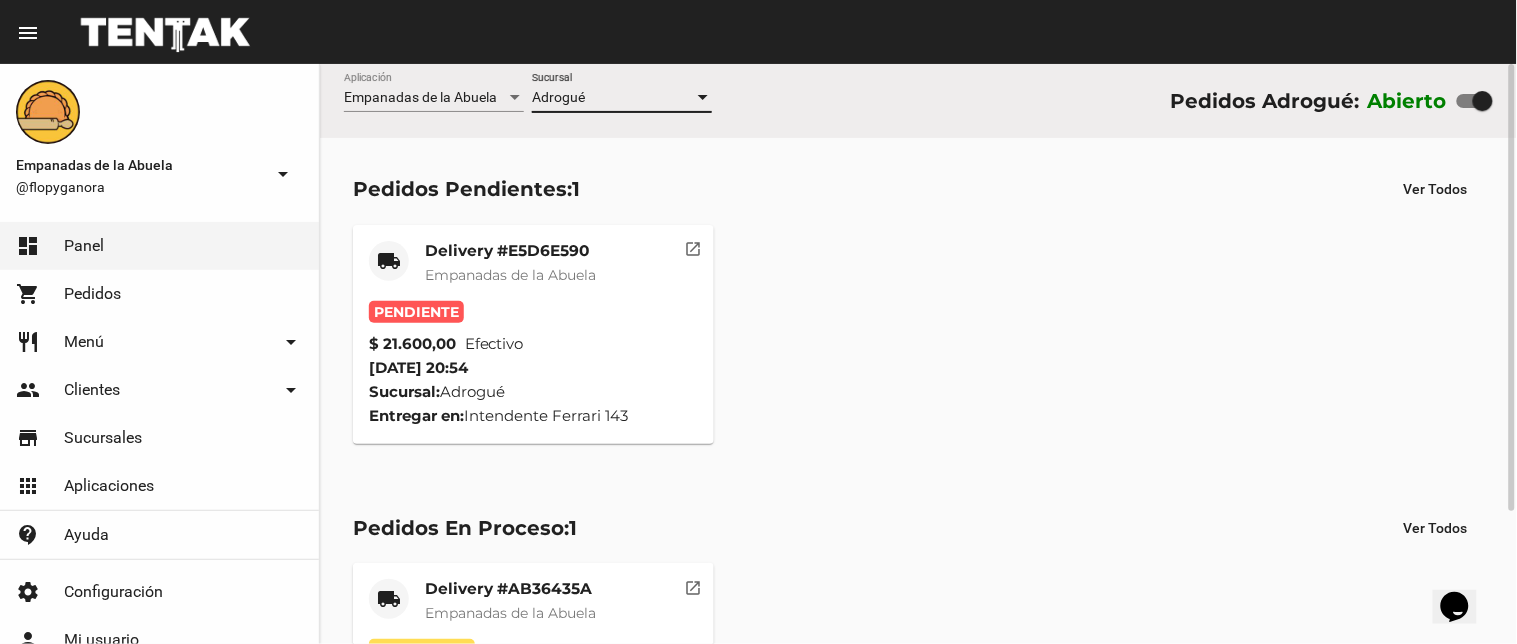 click on "Empanadas de la Abuela" 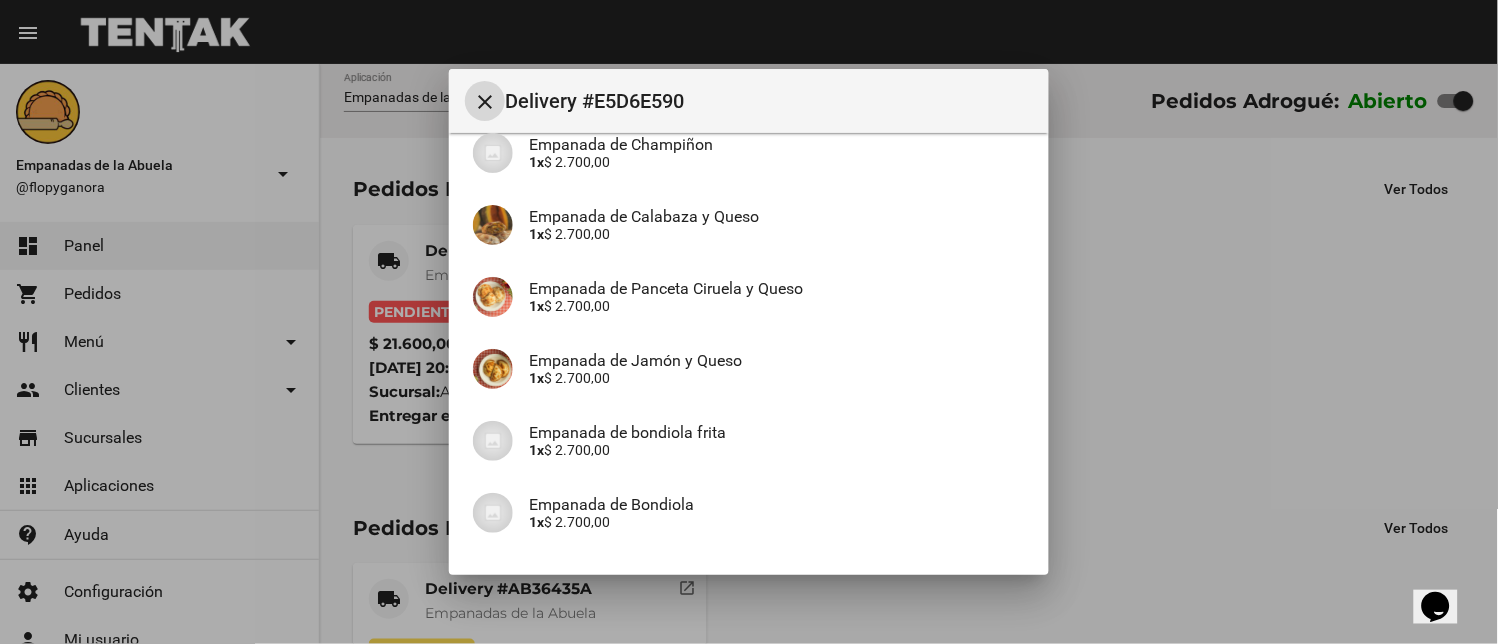 scroll, scrollTop: 425, scrollLeft: 0, axis: vertical 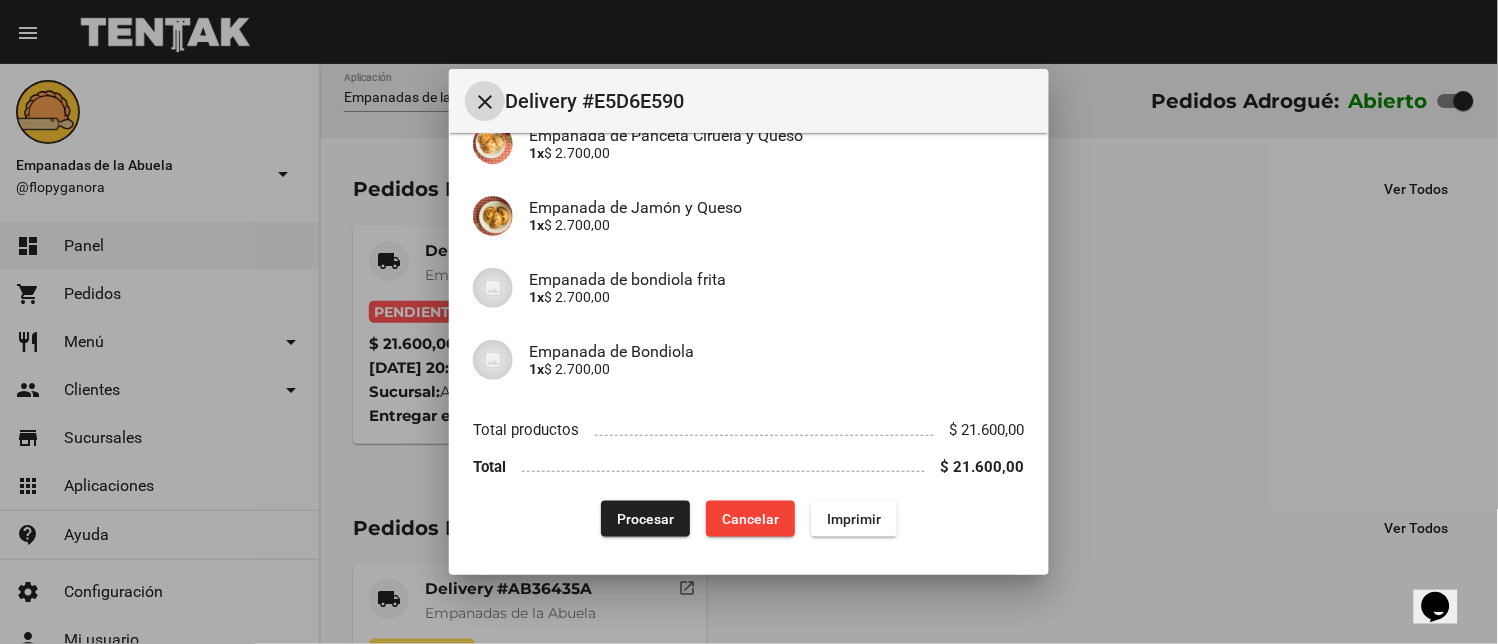 click on "Imprimir" 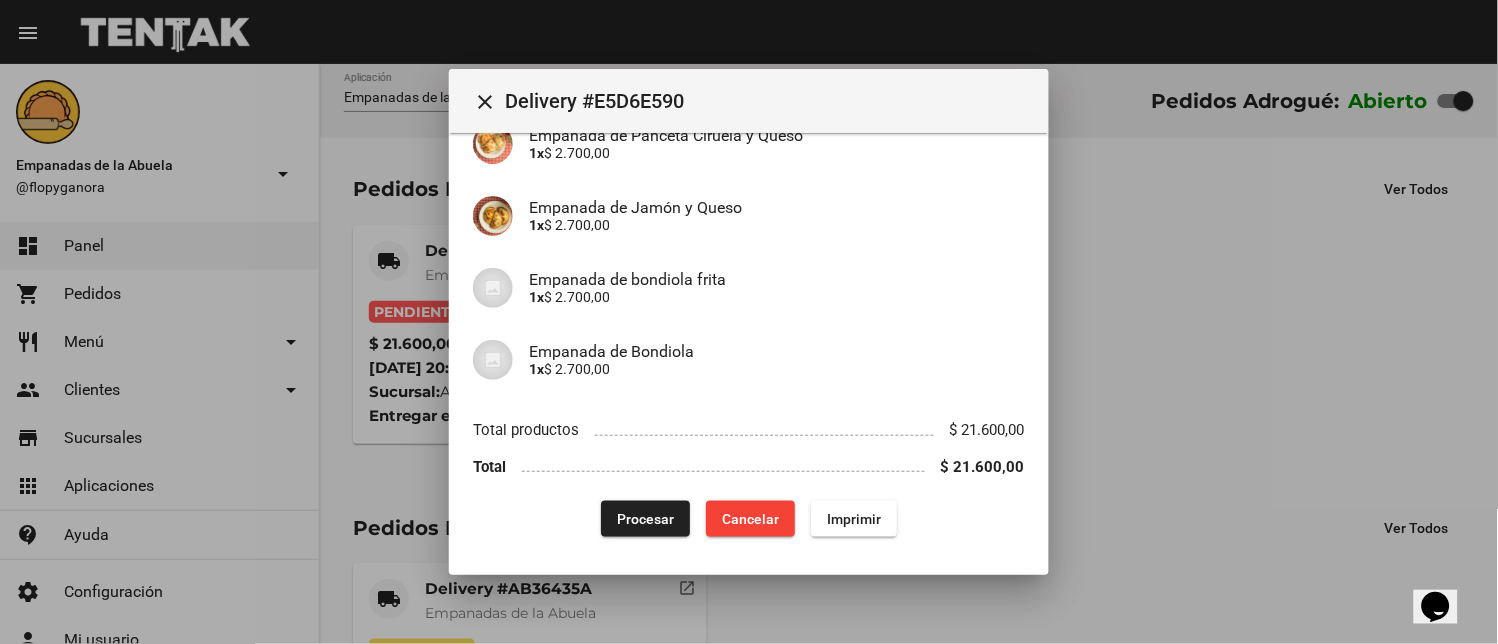 scroll, scrollTop: 256, scrollLeft: 0, axis: vertical 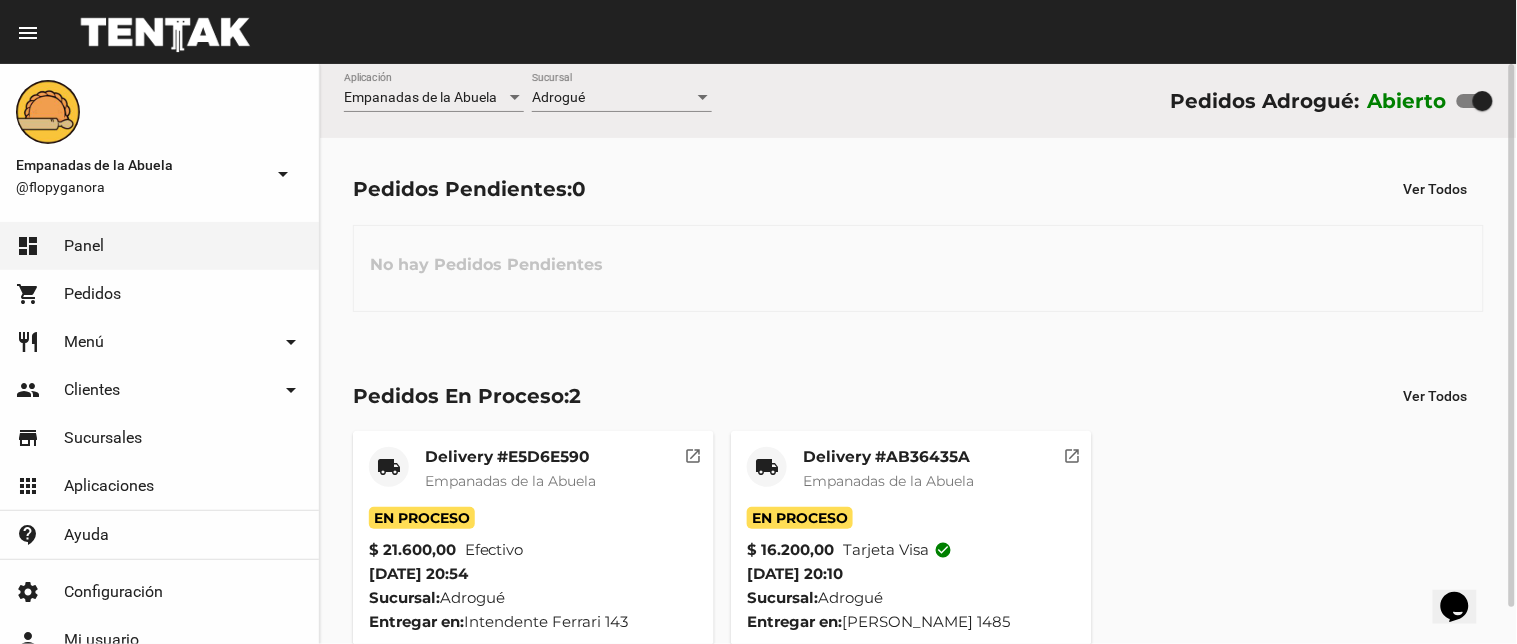 click on "local_shipping" 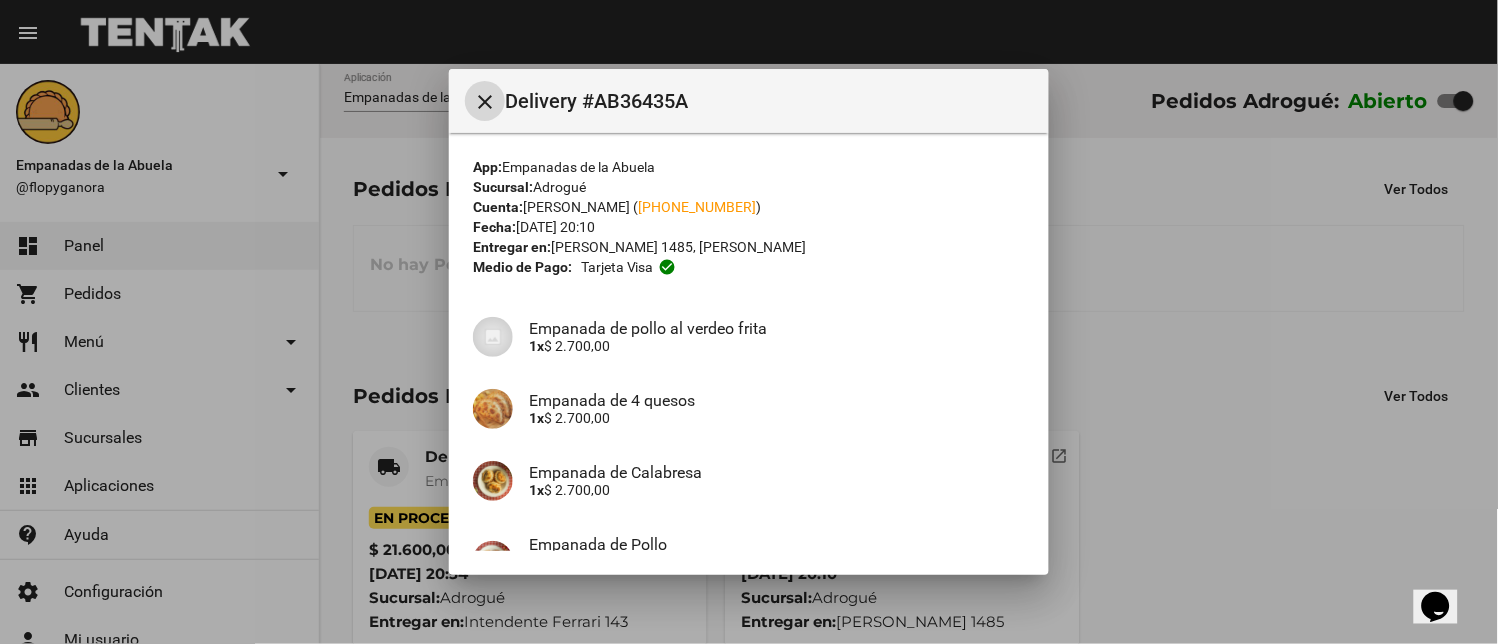scroll, scrollTop: 297, scrollLeft: 0, axis: vertical 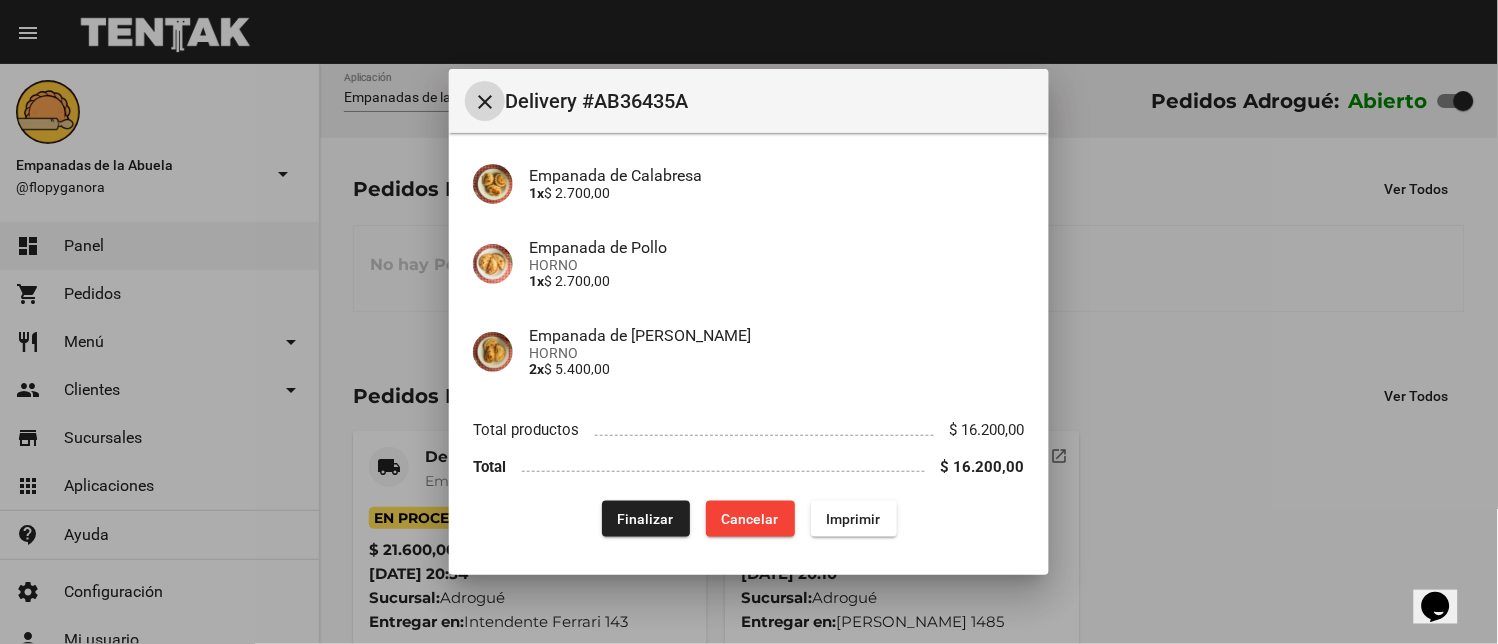 click on "App:  Empanadas de la Abuela  Sucursal:  Adrogué  Cuenta:  Javier  Bonzon ( +54 1155766601 )  Fecha:  23/7/25 20:10  Entregar en:  Juan Thorne 1485, José Marmol  Medio de Pago: Tarjeta visa  check_circle Empanada de pollo al verdeo frita  1x  $ 2.700,00 Empanada de 4 quesos 1x  $ 2.700,00 Empanada de Calabresa 1x  $ 2.700,00 Empanada de Pollo HORNO 1x  $ 2.700,00 Empanada de Carne Suave HORNO 2x  $ 5.400,00 Total productos $ 16.200,00 Total $ 16.200,00  Finalizar  Cancelar Imprimir" 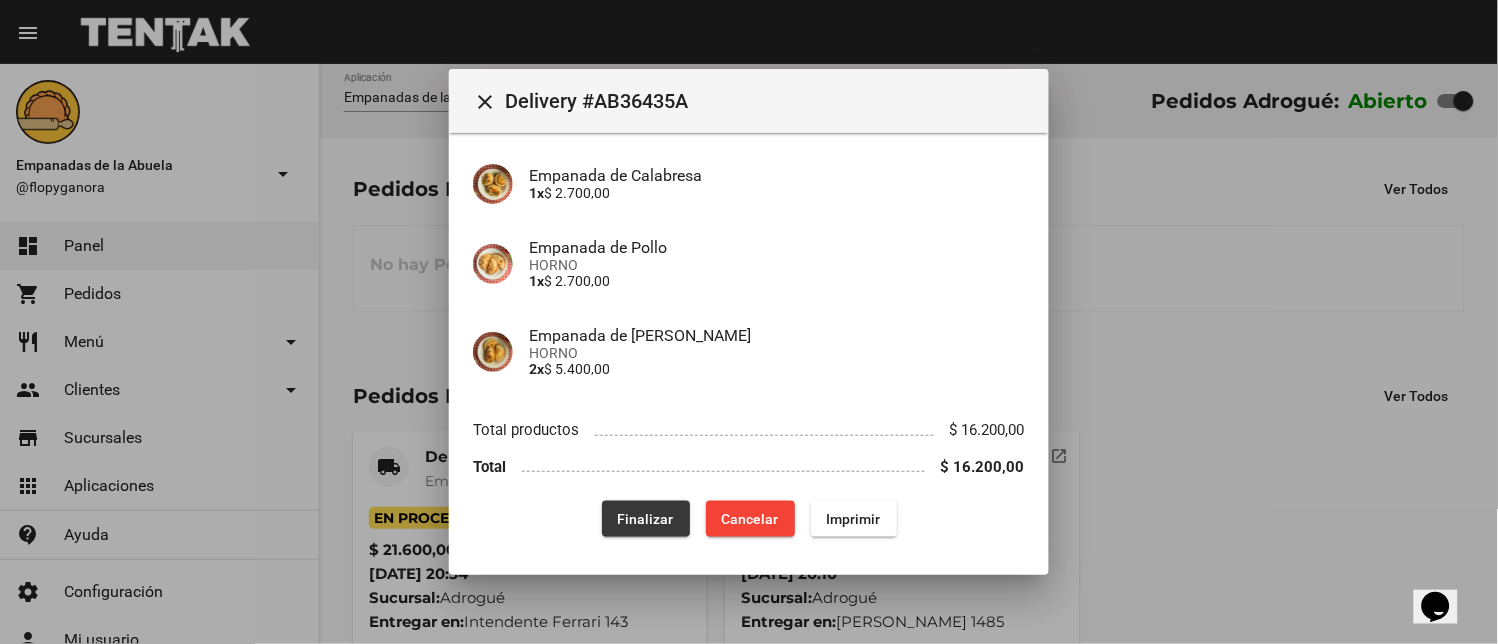drag, startPoint x: 645, startPoint y: 522, endPoint x: 481, endPoint y: 494, distance: 166.37308 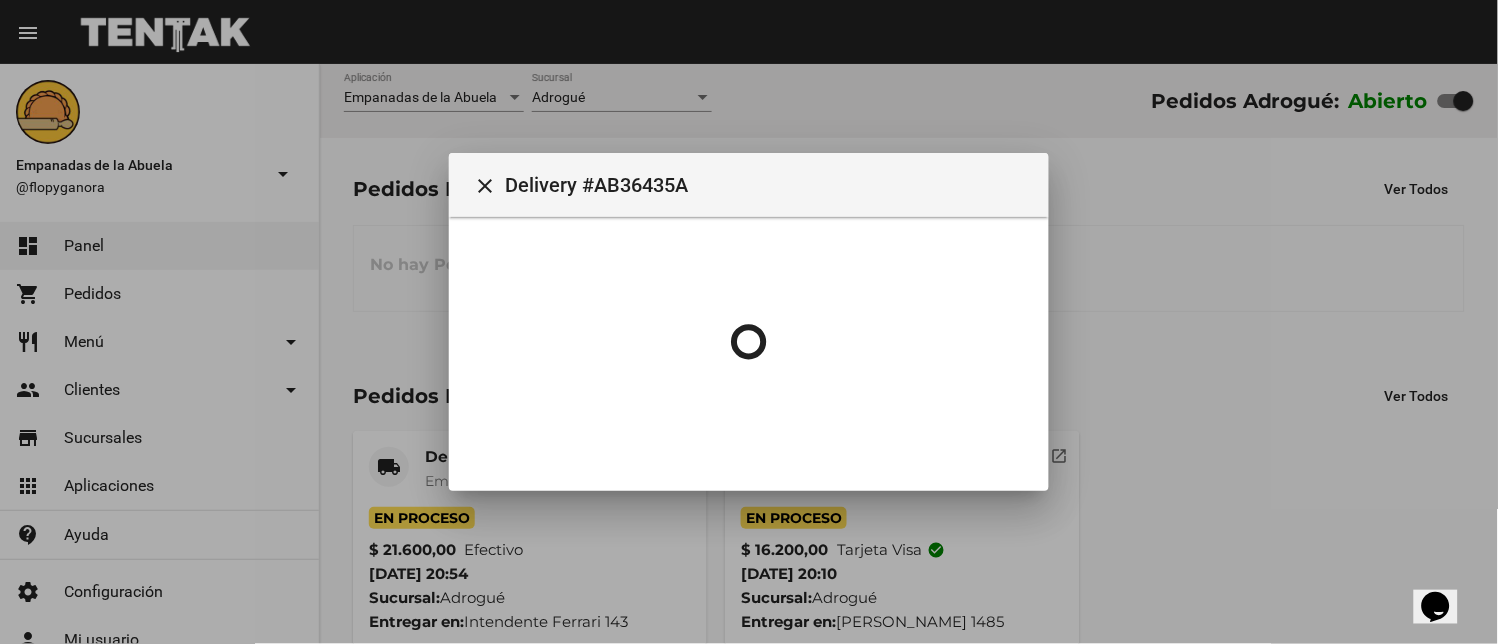 click at bounding box center [749, 322] 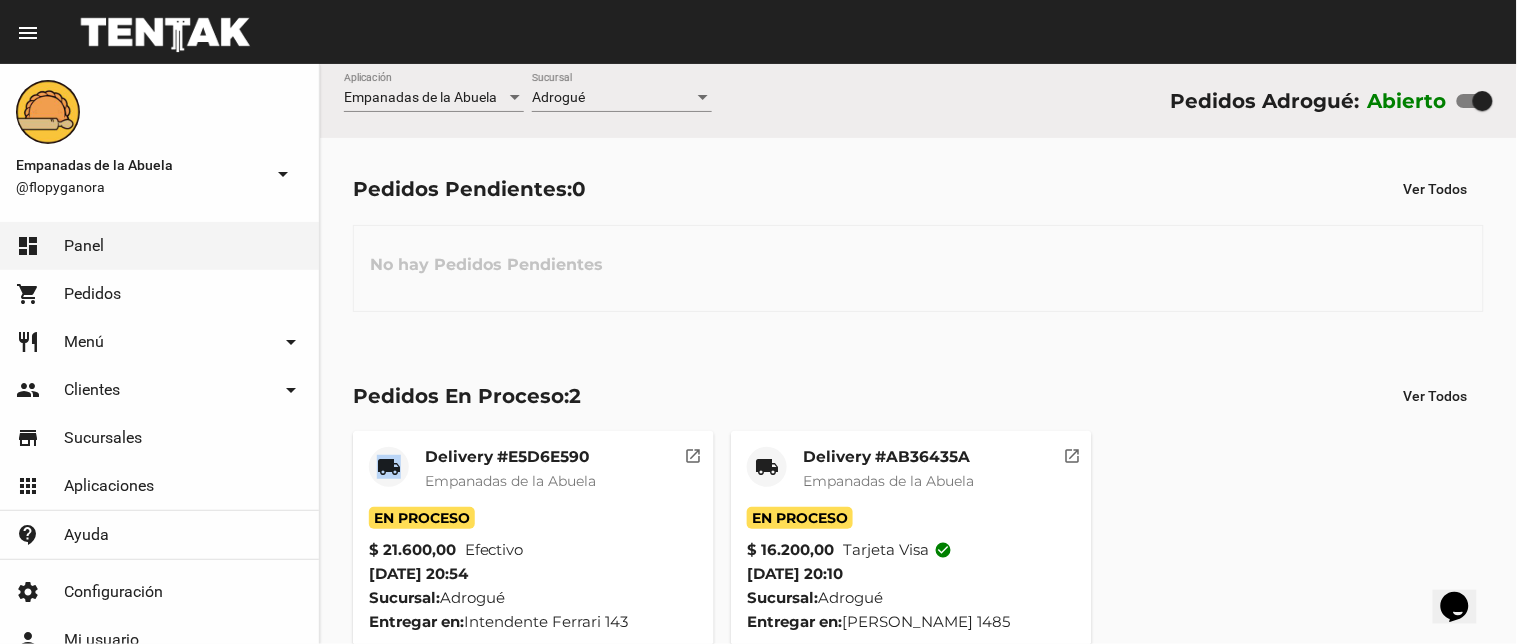 click on "local_shipping" 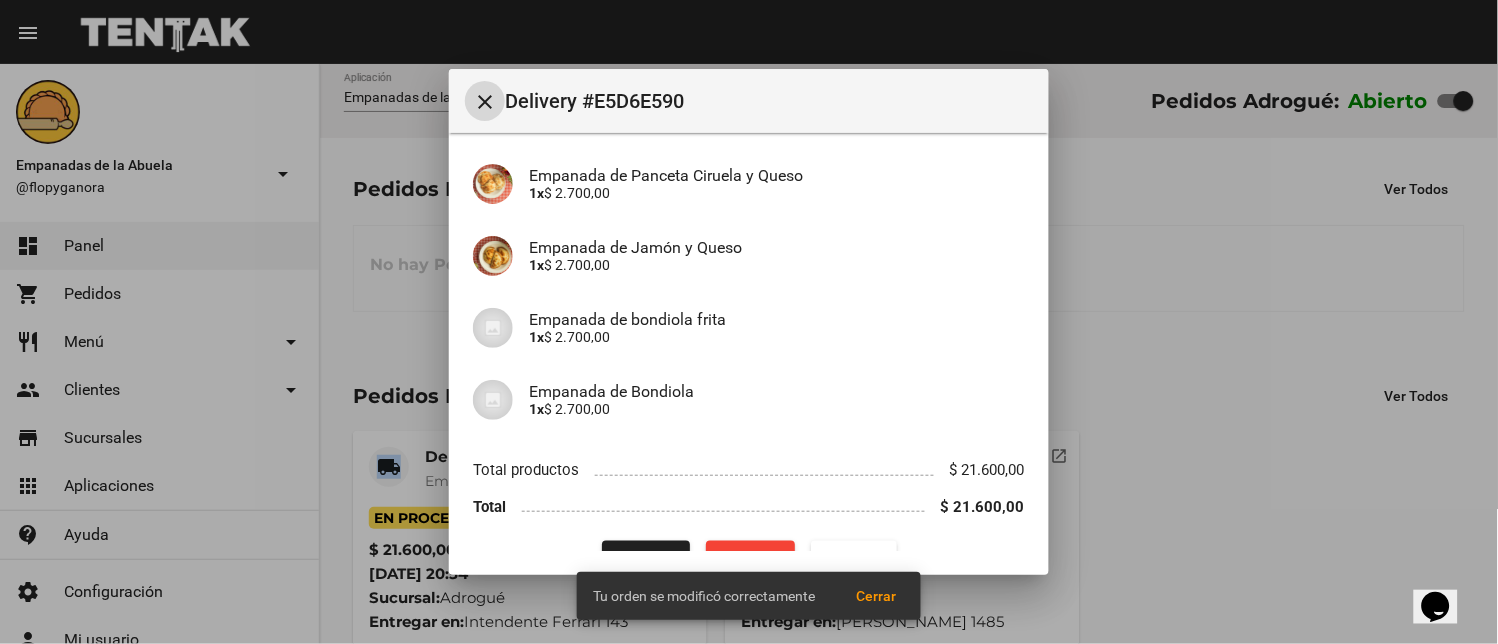 scroll, scrollTop: 425, scrollLeft: 0, axis: vertical 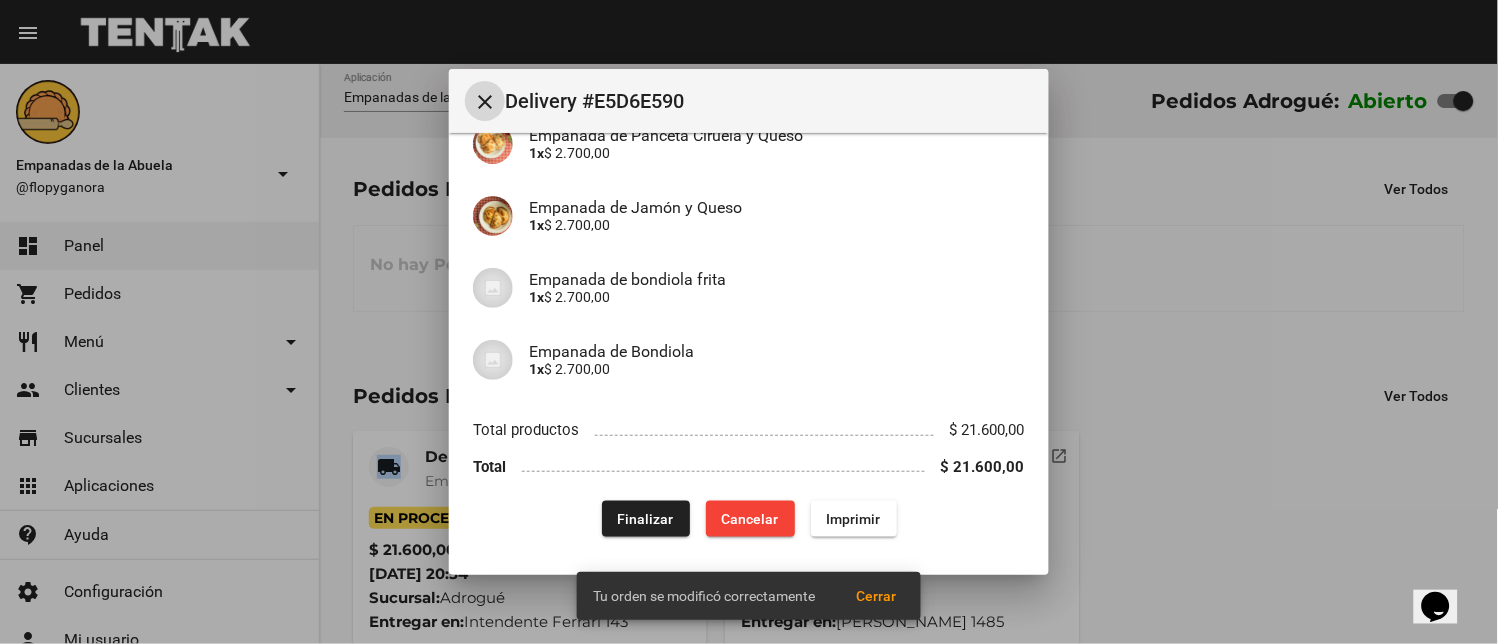 click on "Finalizar" 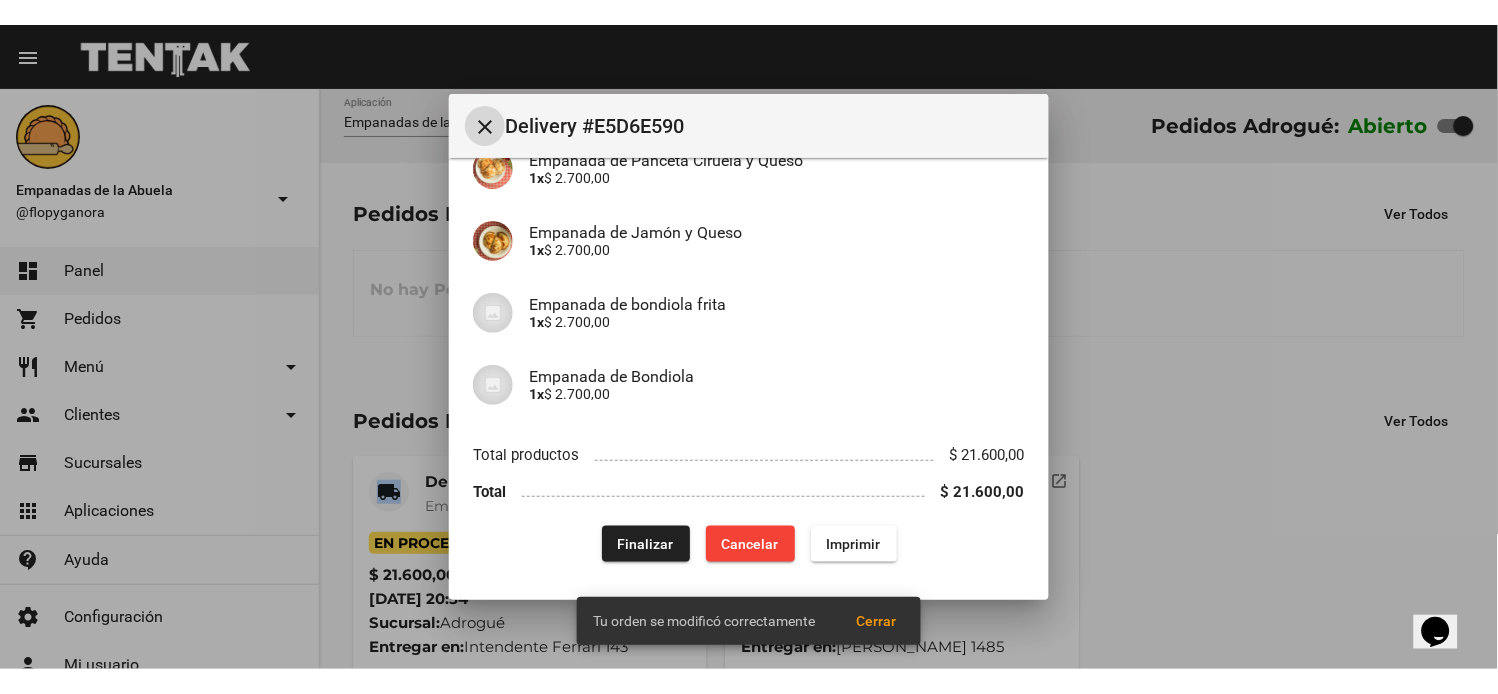 scroll, scrollTop: 0, scrollLeft: 0, axis: both 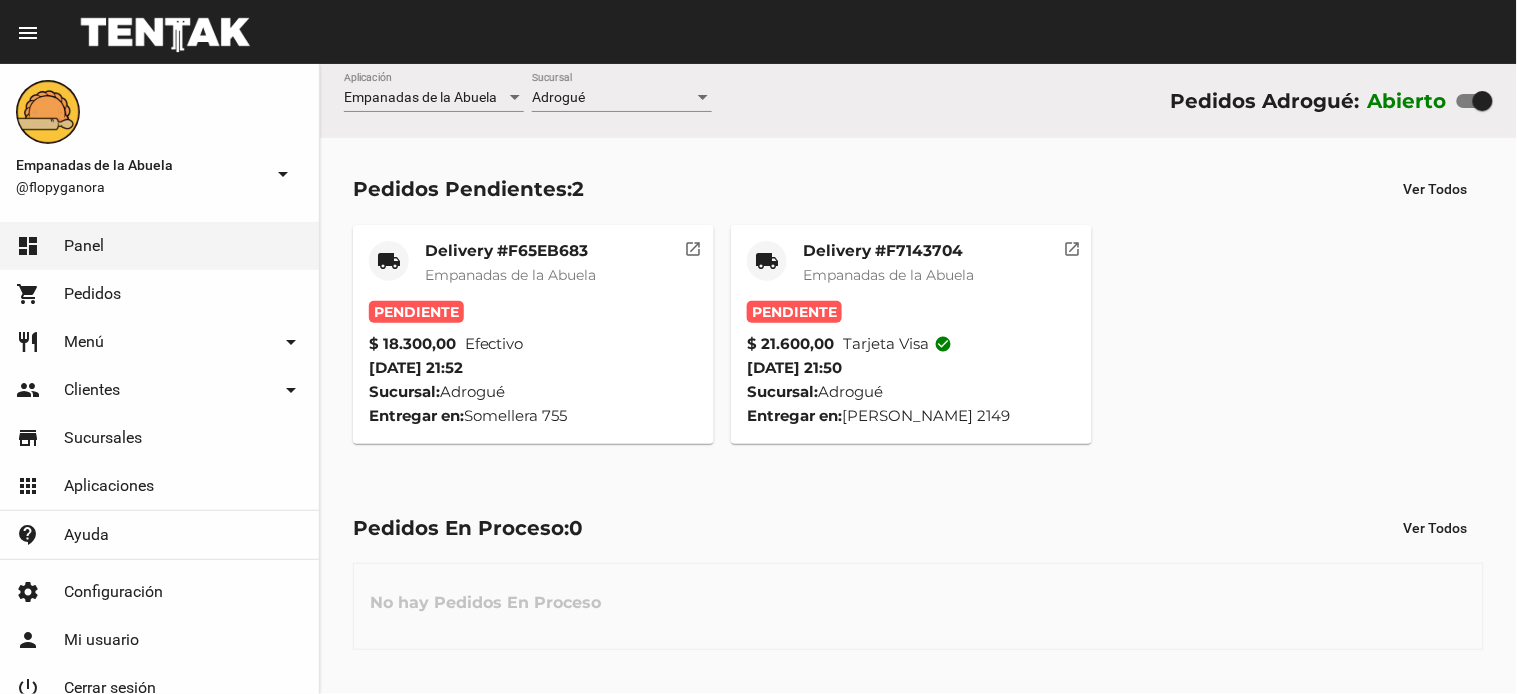 click on "Empanadas de la Abuela" 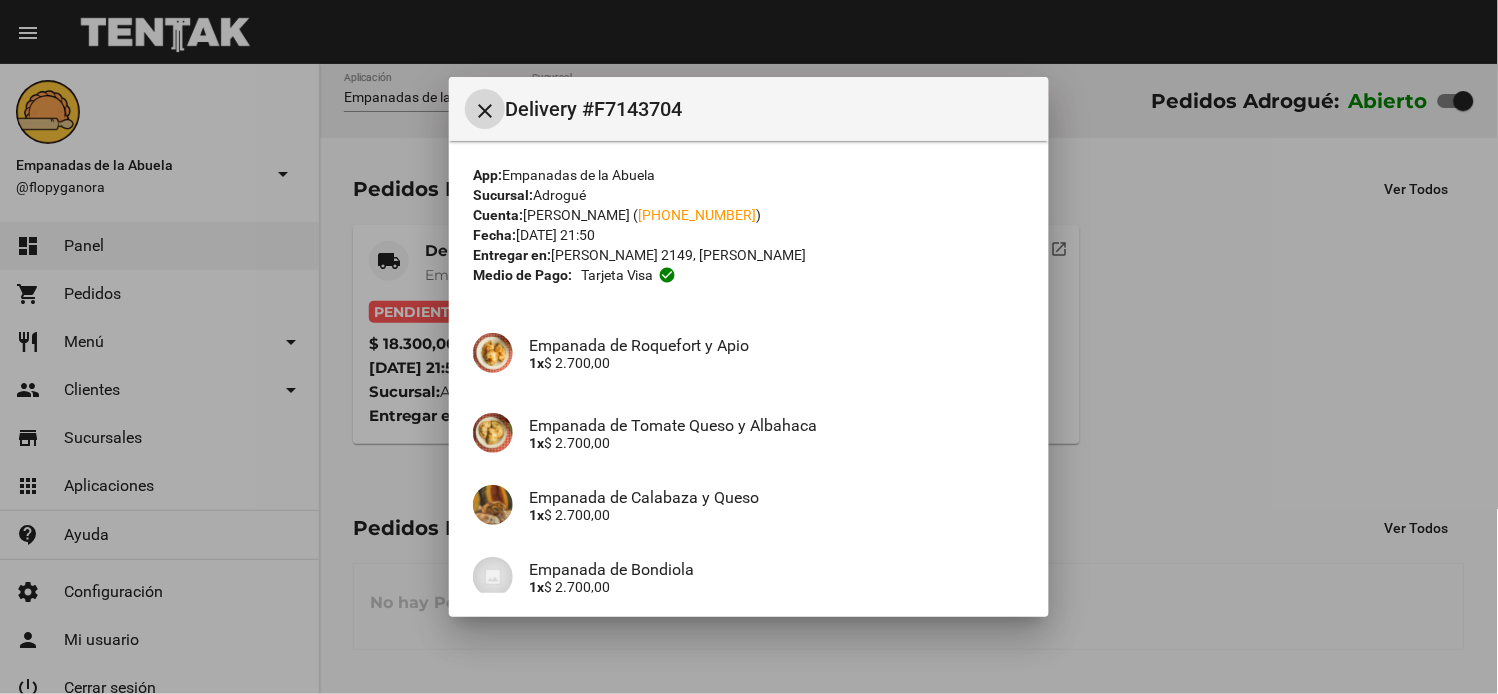 scroll, scrollTop: 481, scrollLeft: 0, axis: vertical 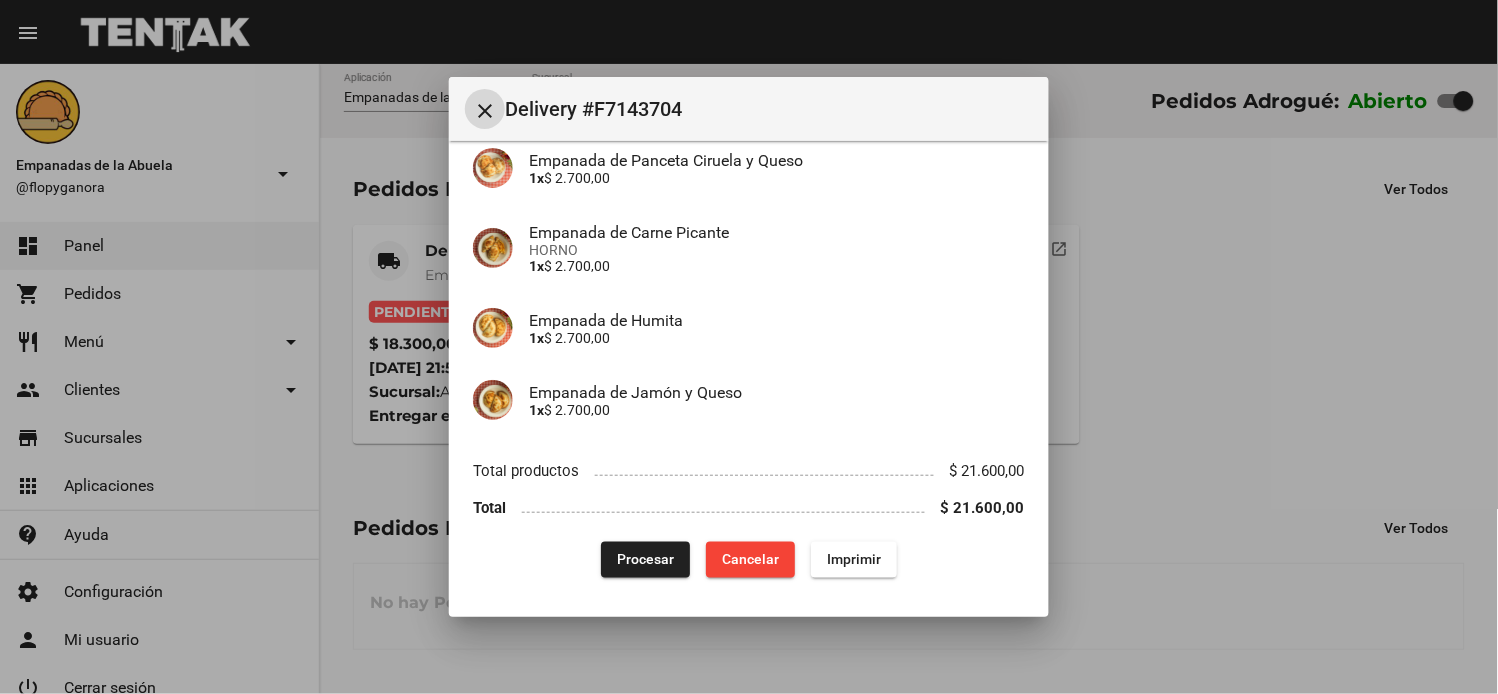 click on "Imprimir" 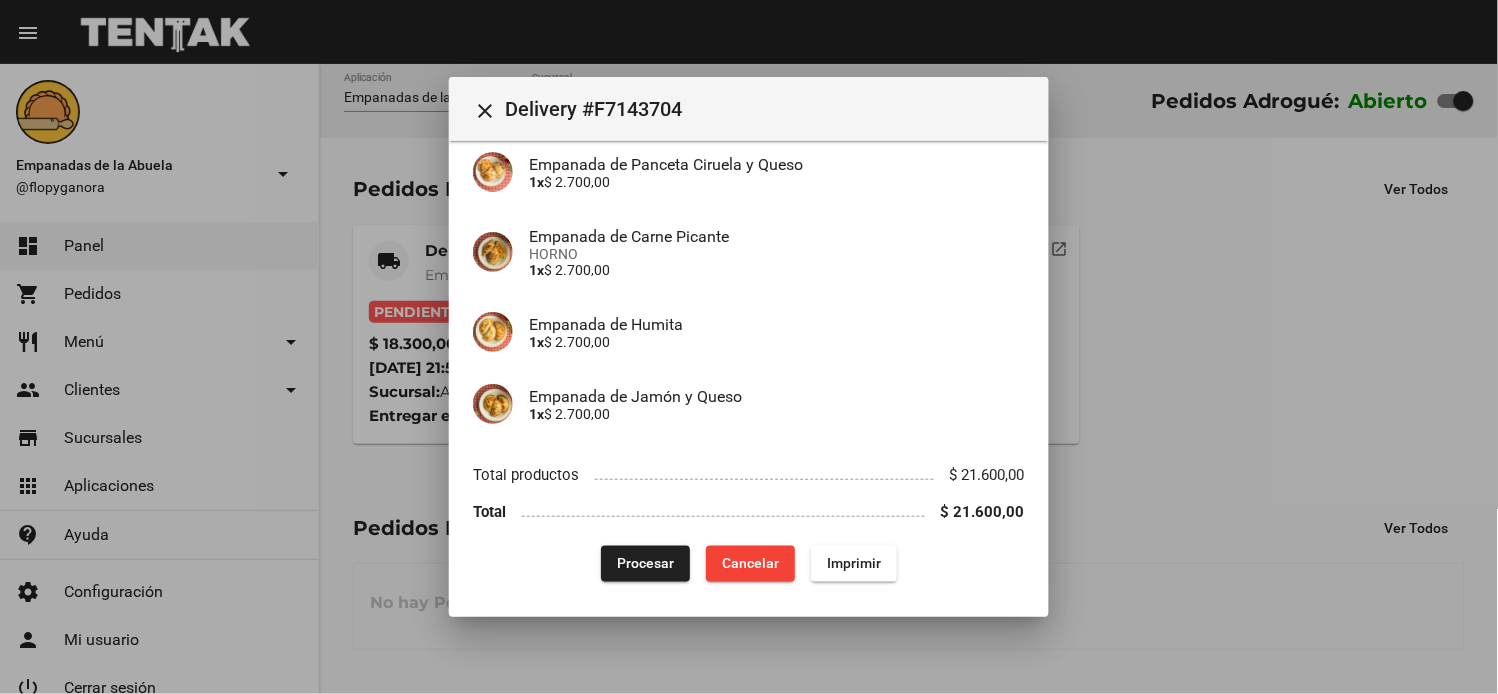 scroll, scrollTop: 481, scrollLeft: 0, axis: vertical 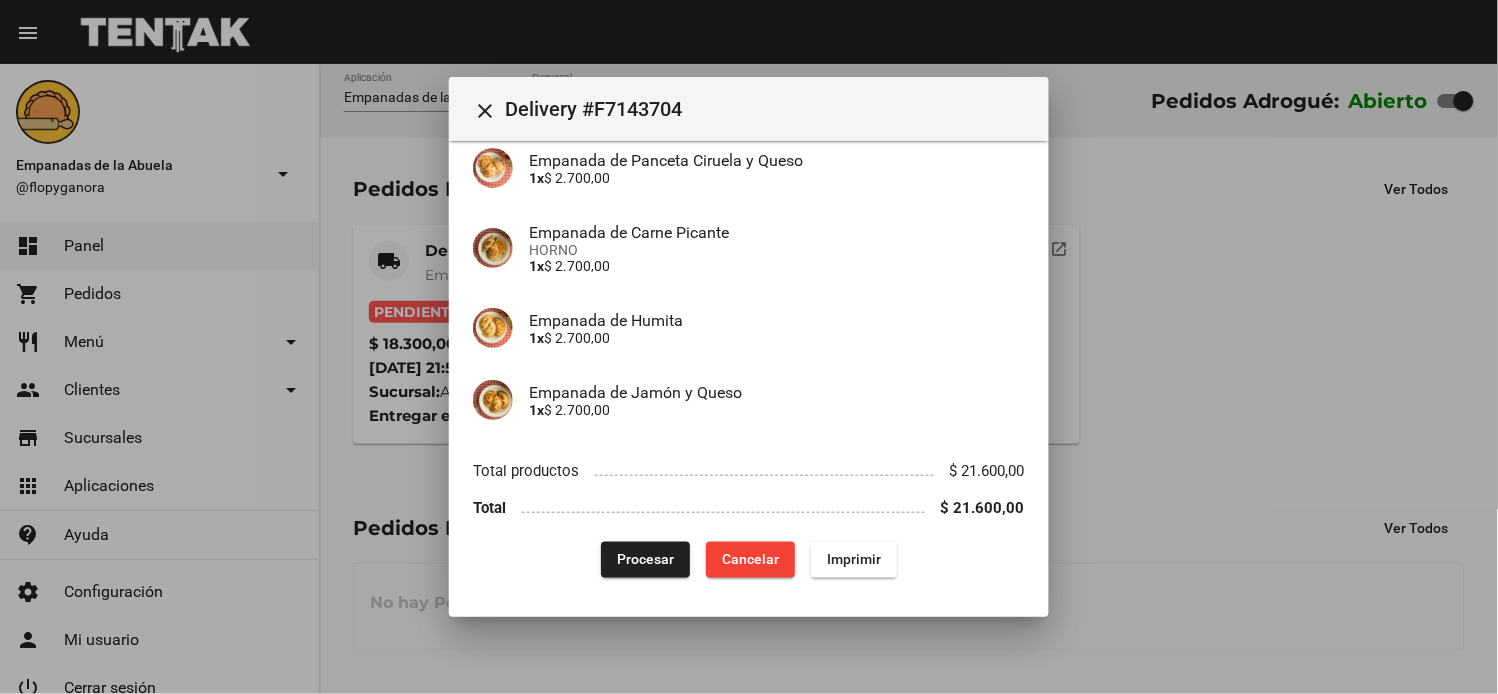 click on "Procesar" 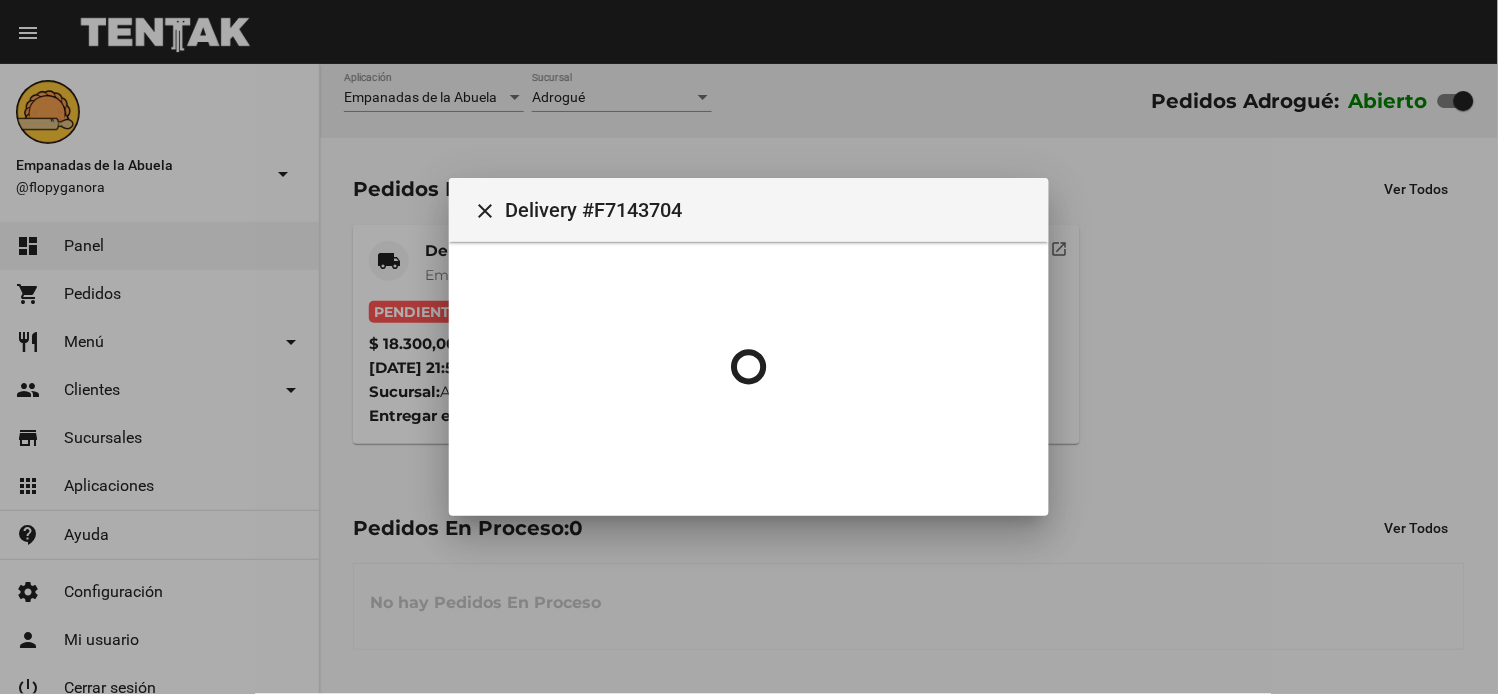scroll, scrollTop: 0, scrollLeft: 0, axis: both 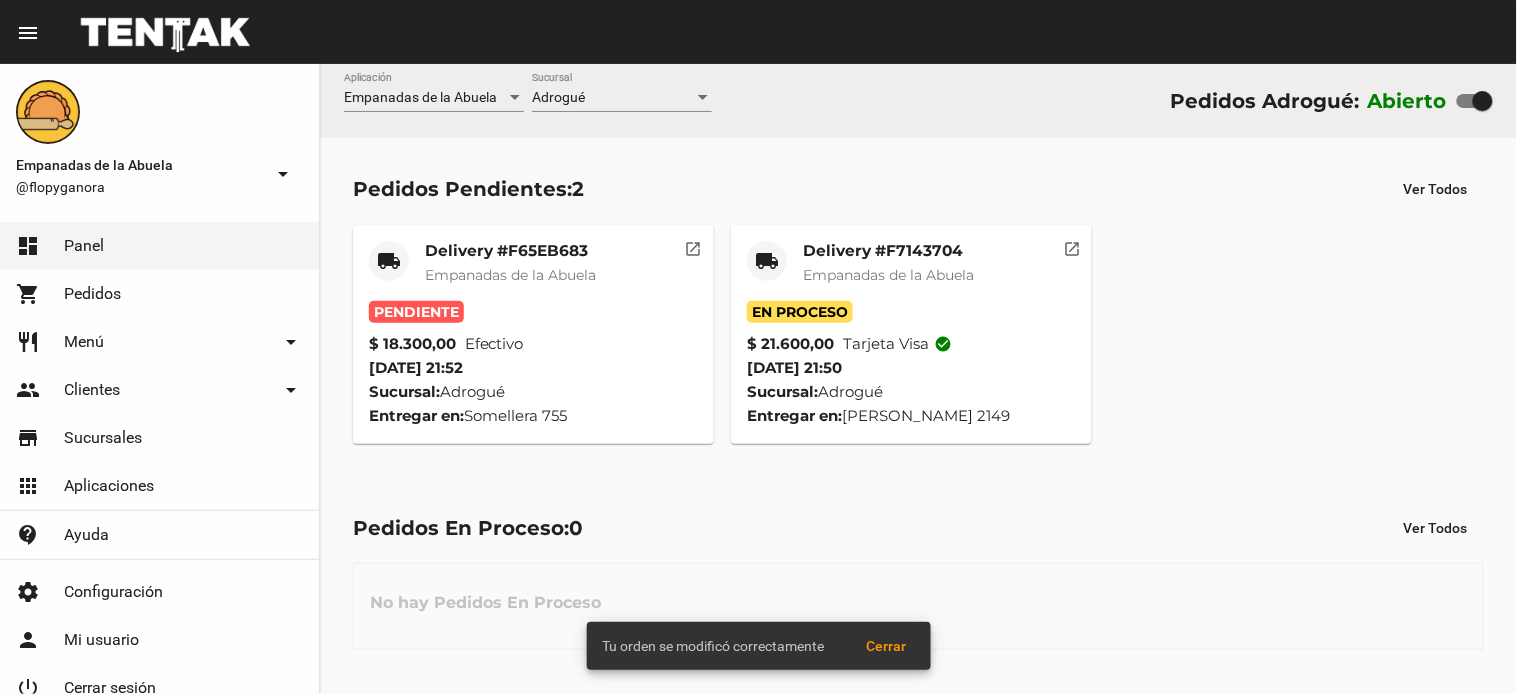click on "Delivery #F65EB683 Empanadas de la Abuela" 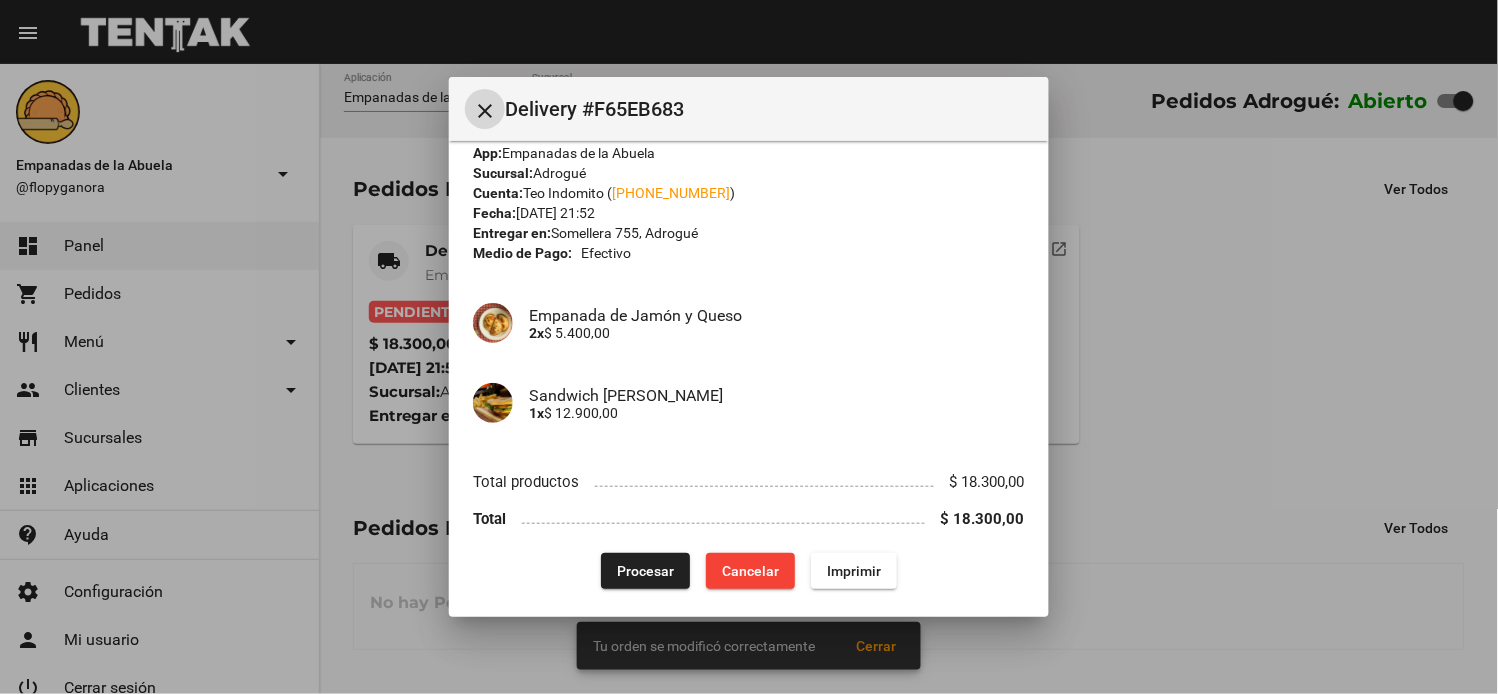 scroll, scrollTop: 33, scrollLeft: 0, axis: vertical 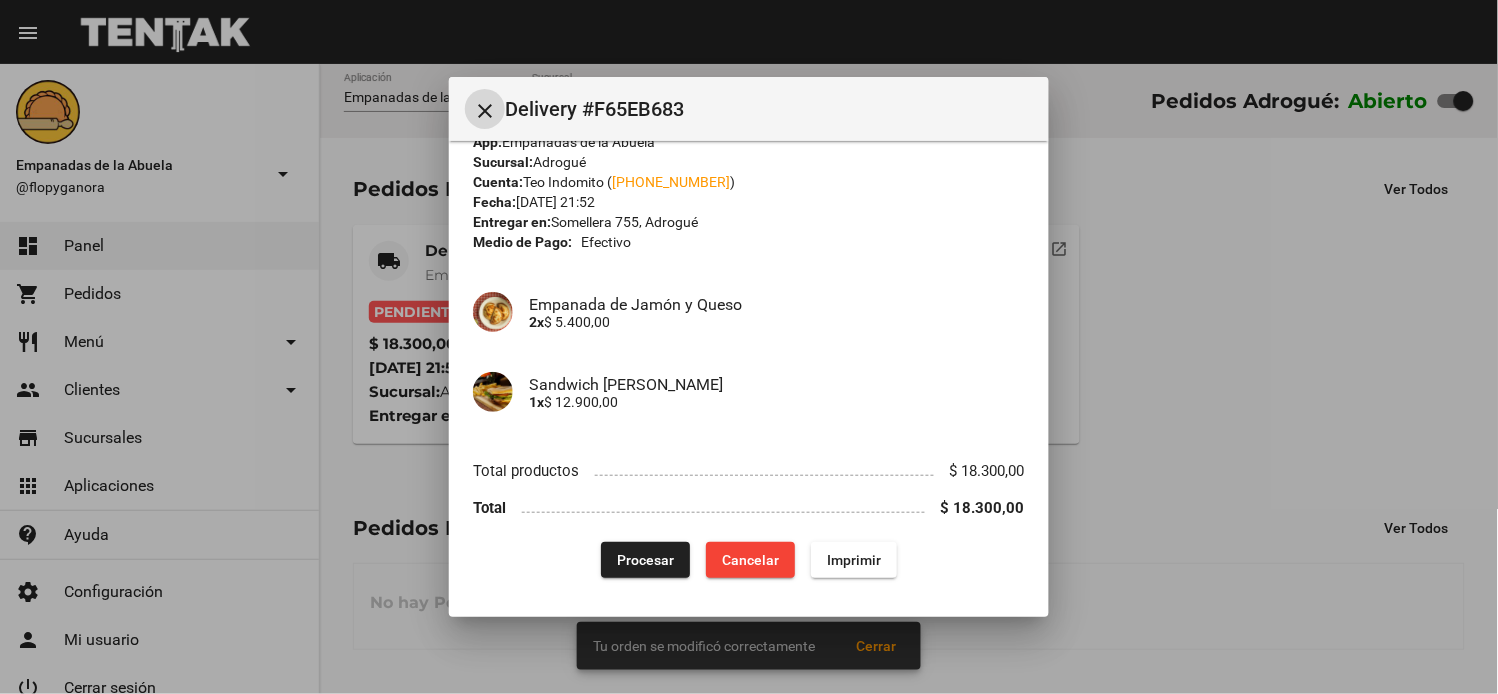click on "Imprimir" 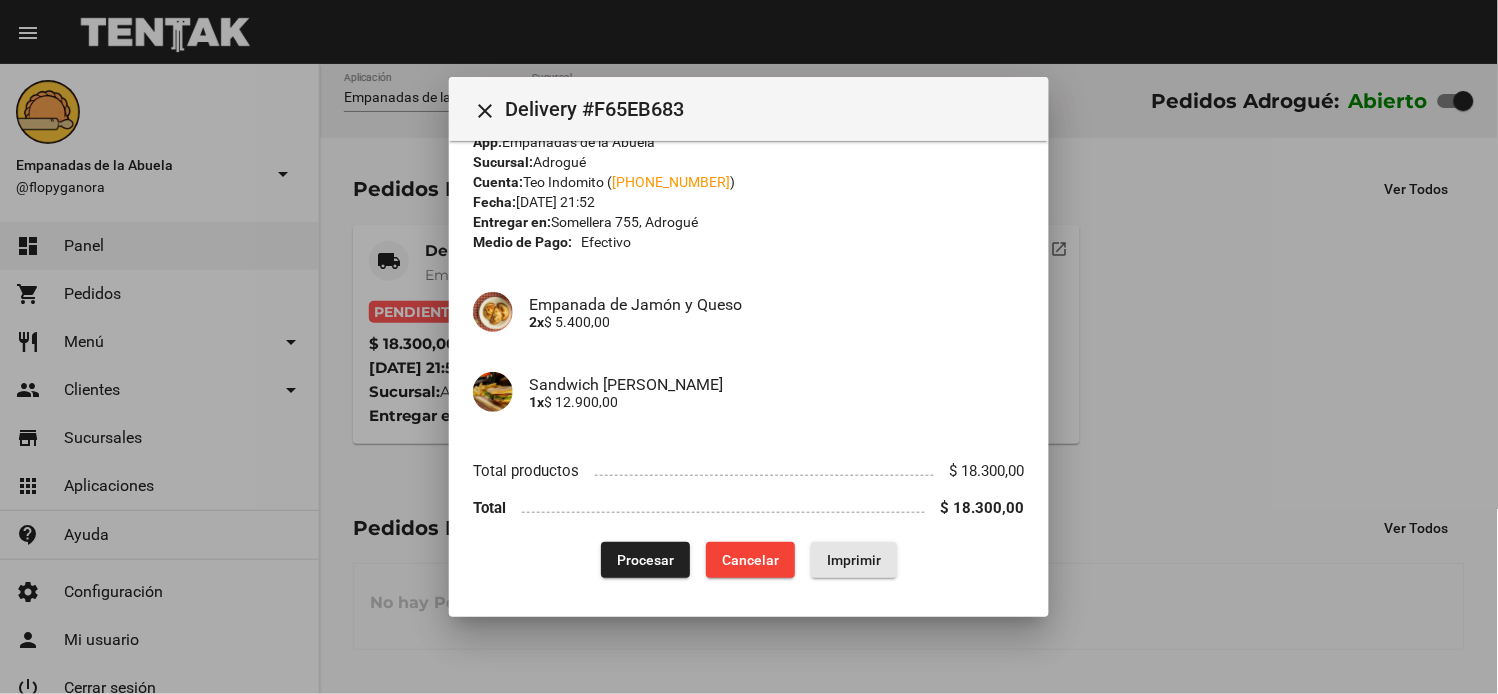 scroll, scrollTop: 33, scrollLeft: 0, axis: vertical 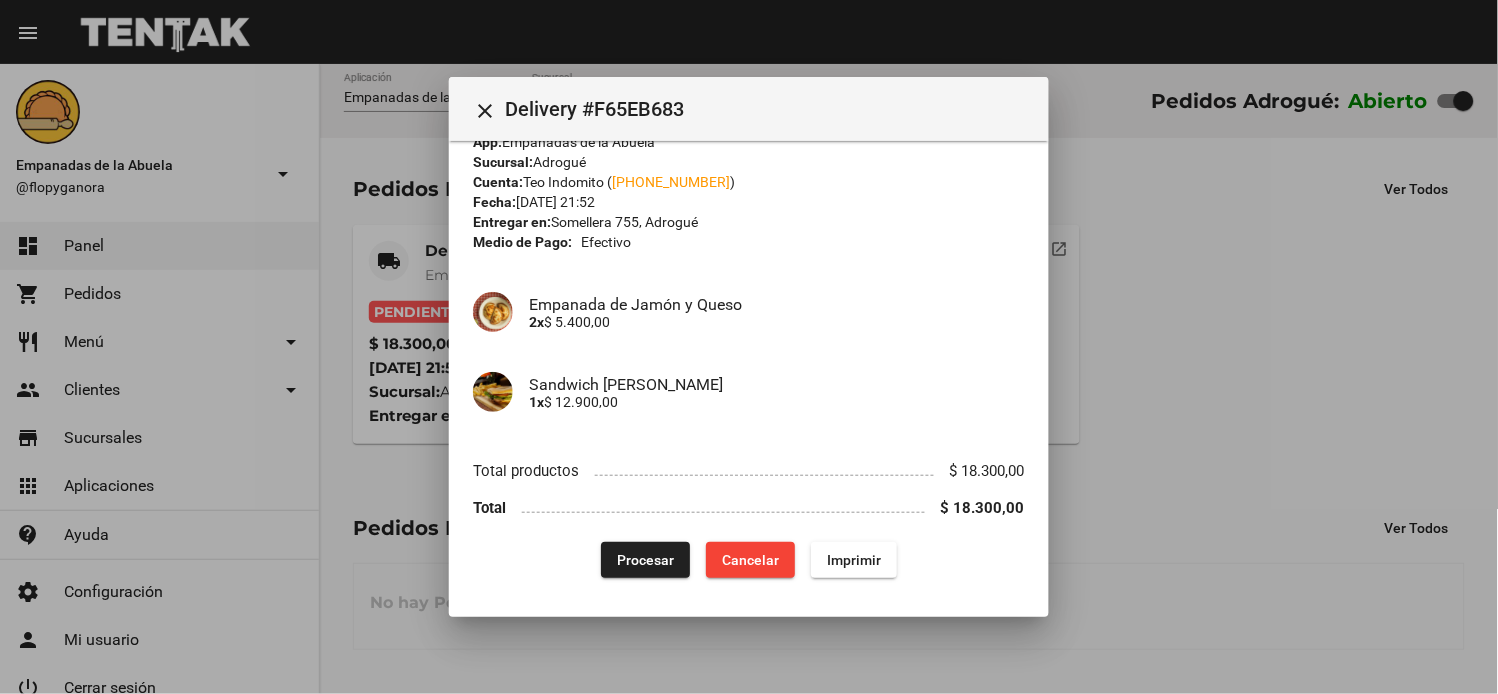 drag, startPoint x: 630, startPoint y: 545, endPoint x: 664, endPoint y: 573, distance: 44.04543 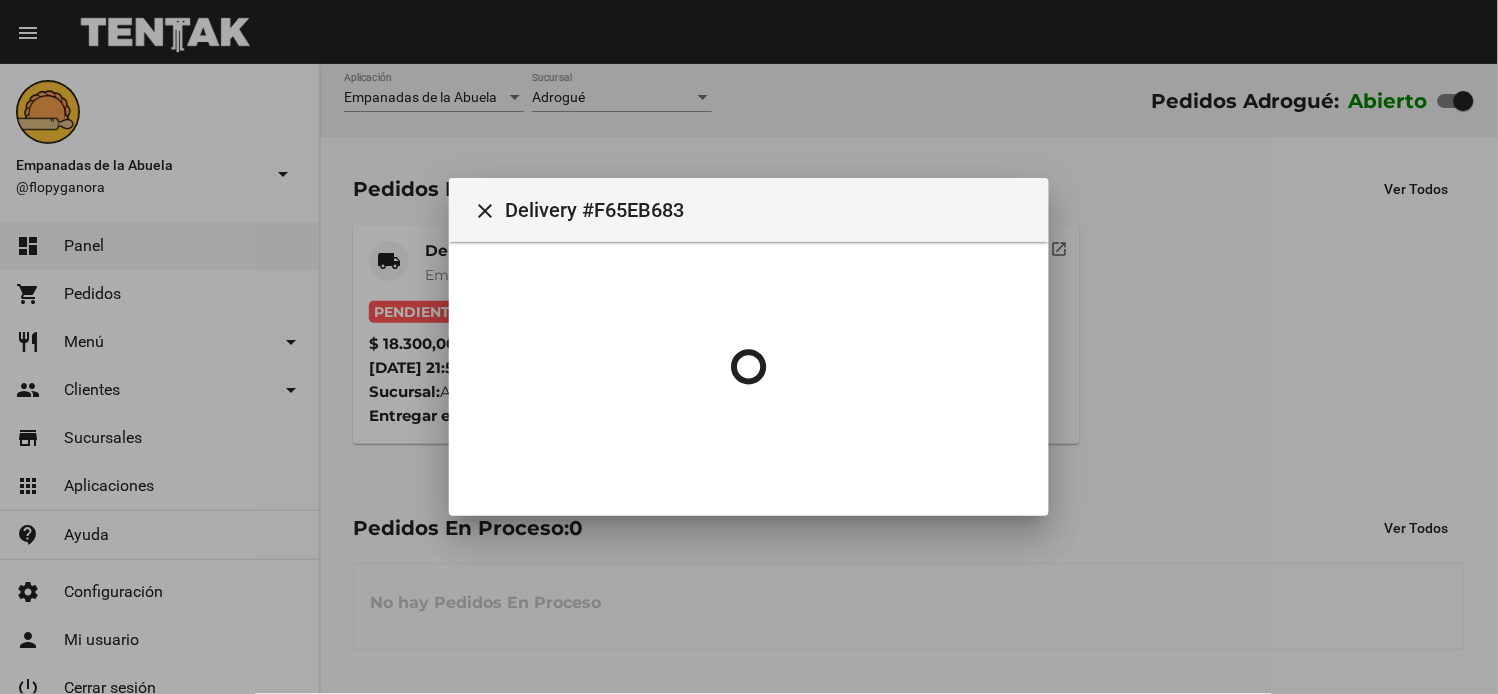scroll, scrollTop: 0, scrollLeft: 0, axis: both 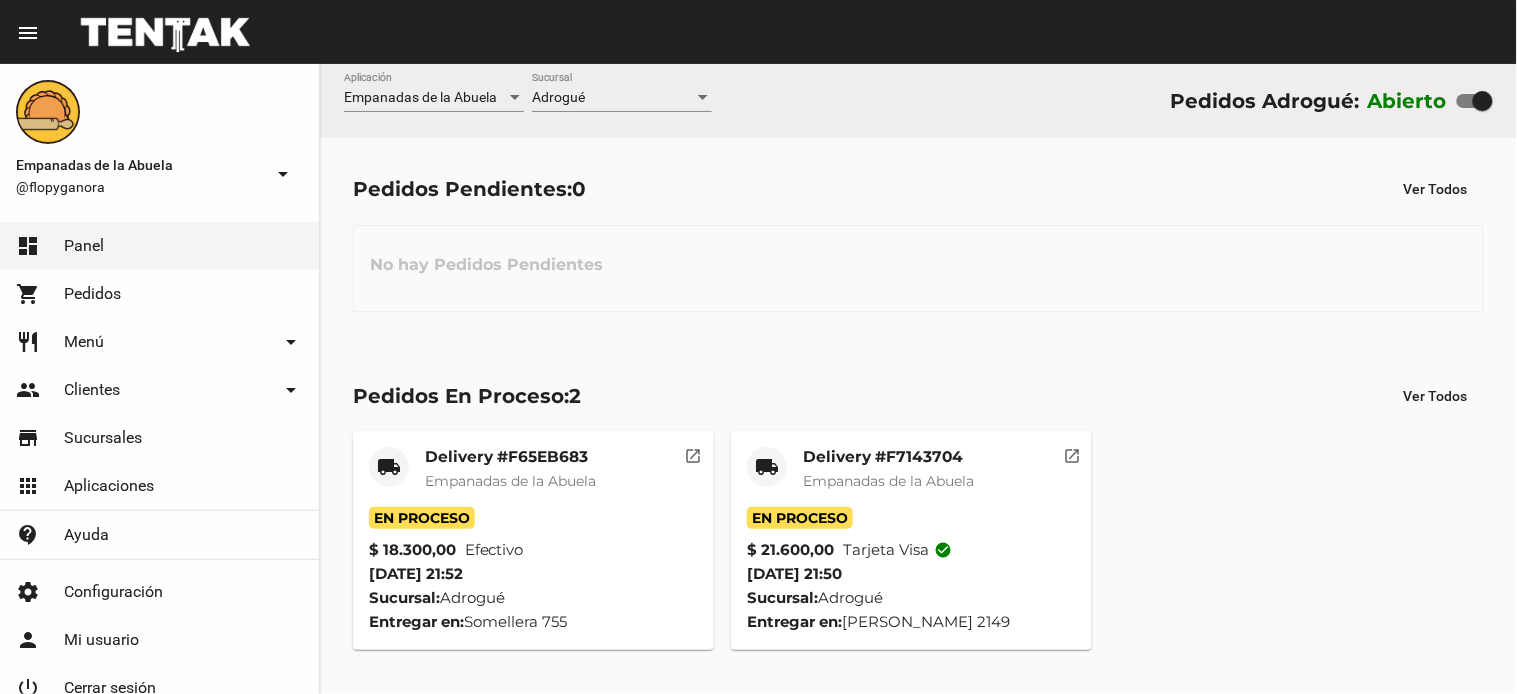 click on "Empanadas de la Abuela" 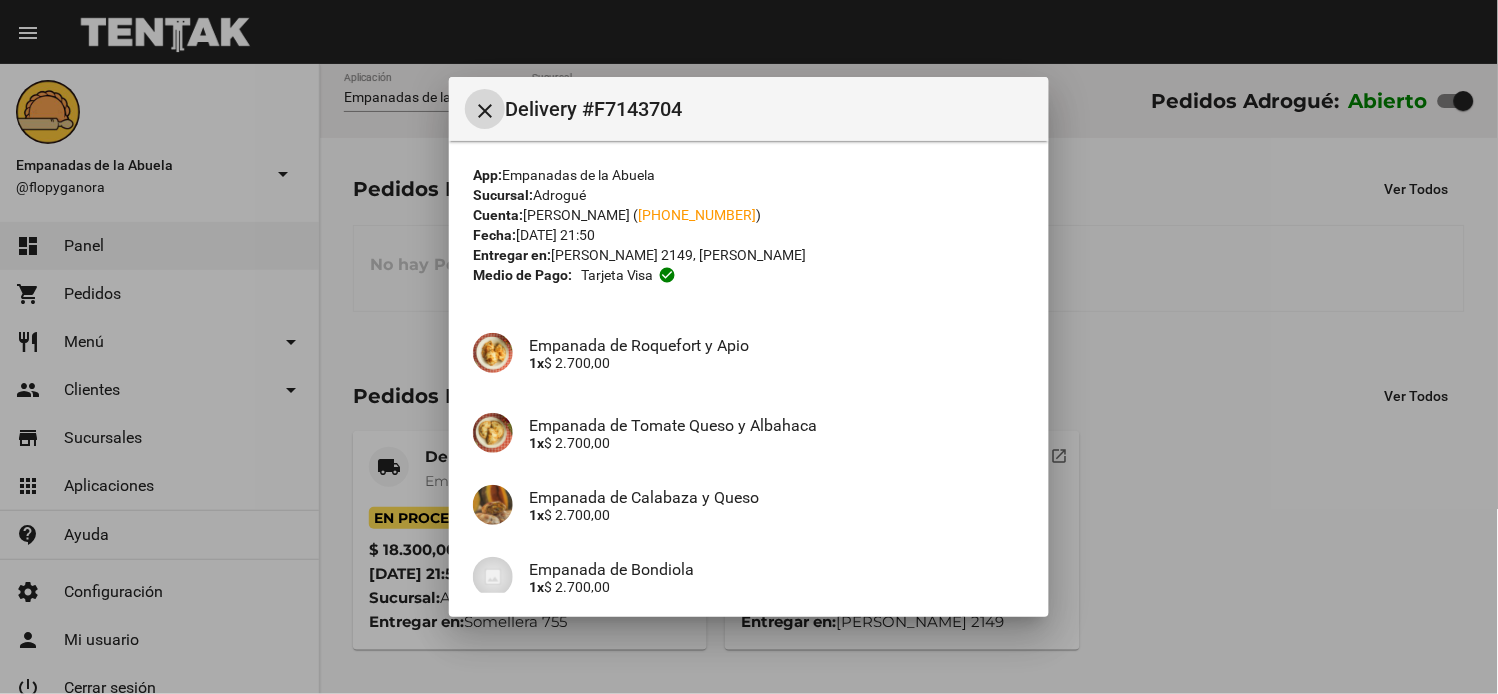 scroll, scrollTop: 481, scrollLeft: 0, axis: vertical 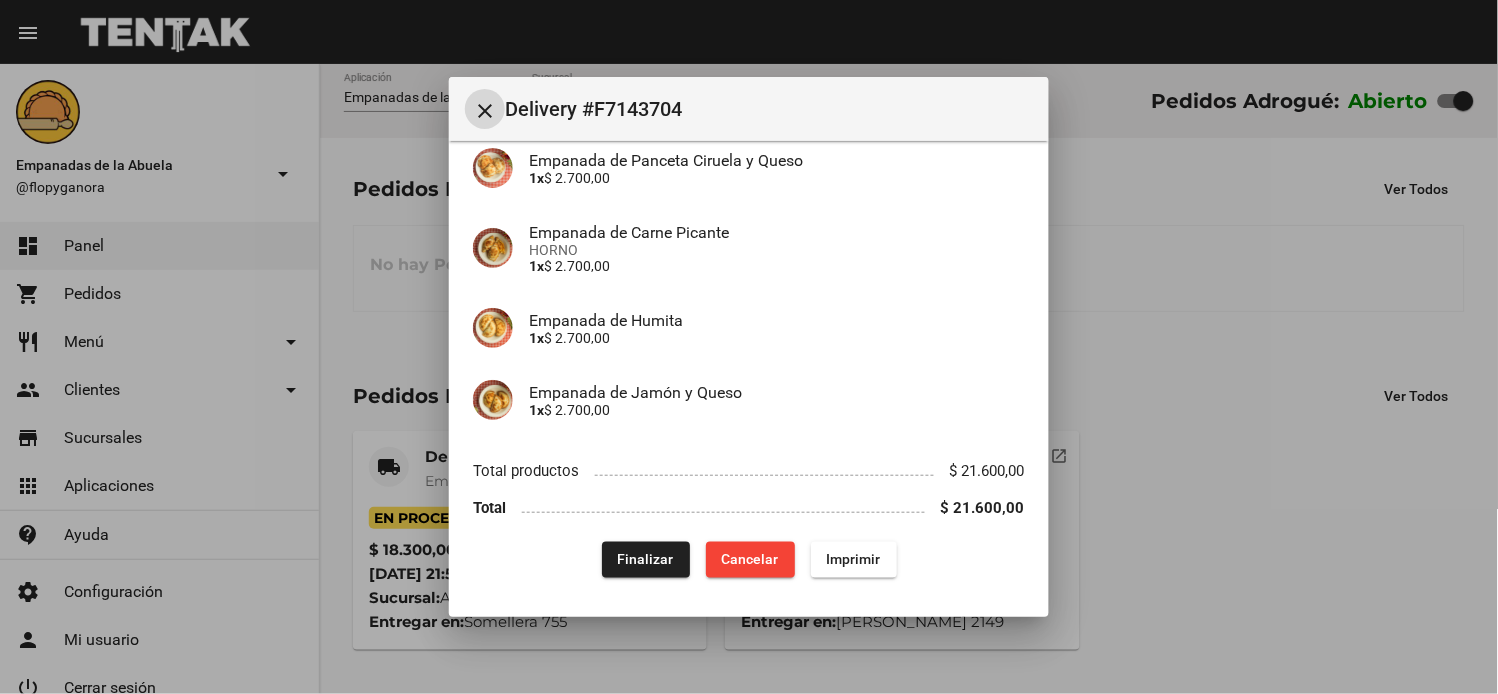 click on "Finalizar" 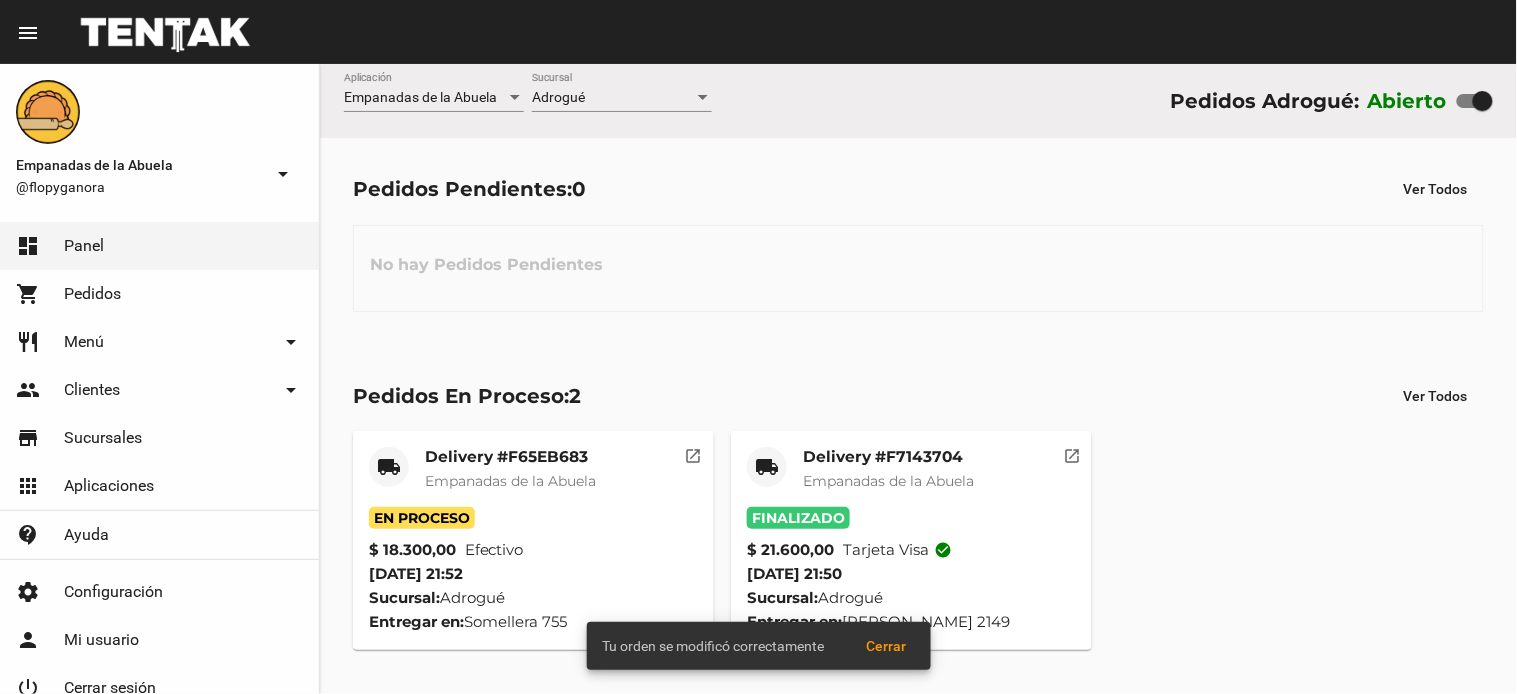 click on "Delivery #F65EB683" 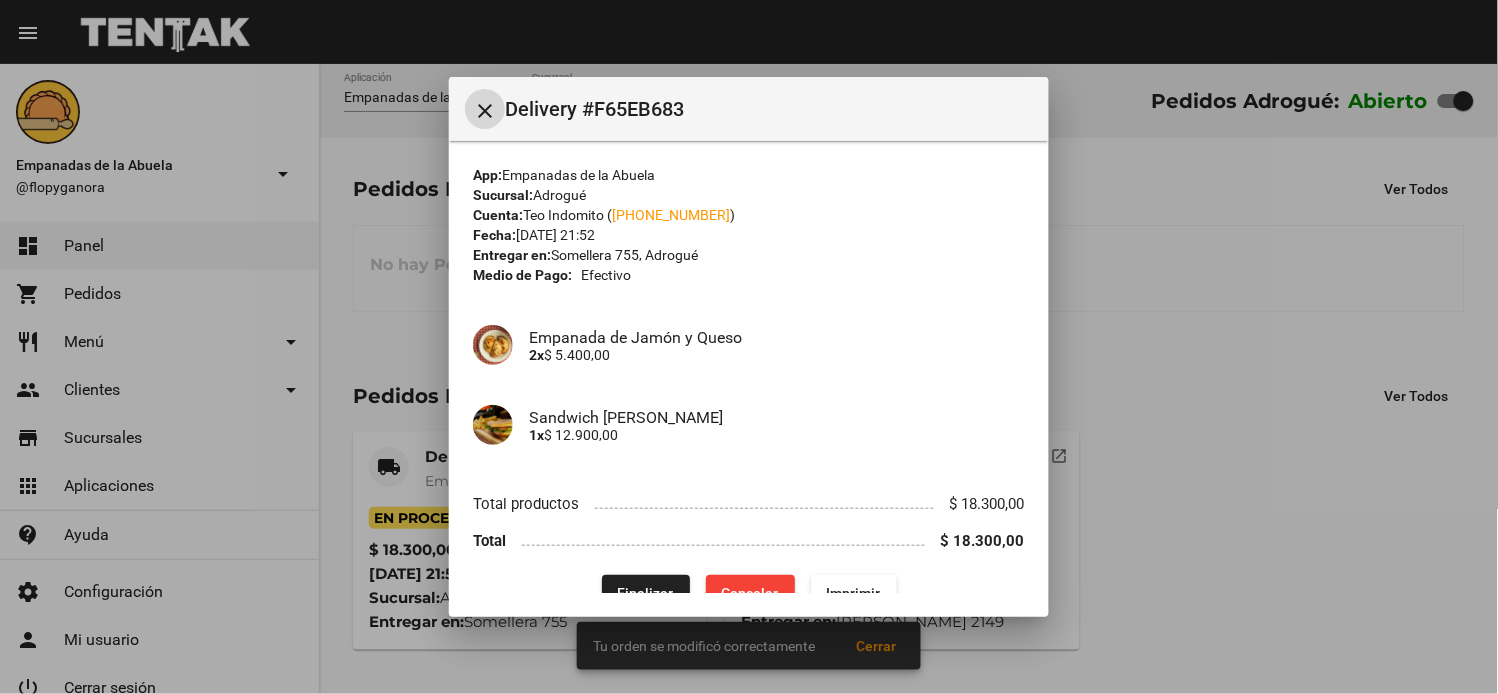 scroll, scrollTop: 33, scrollLeft: 0, axis: vertical 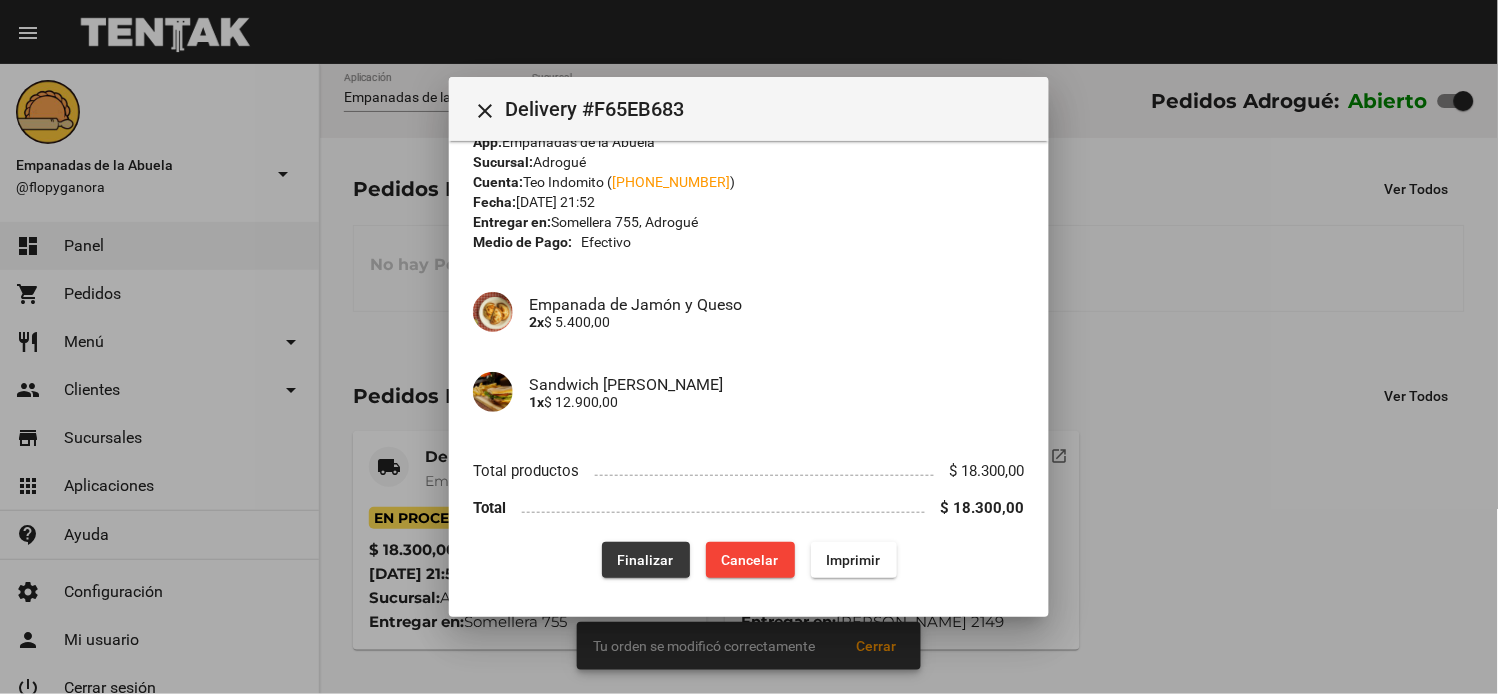 click on "Finalizar" 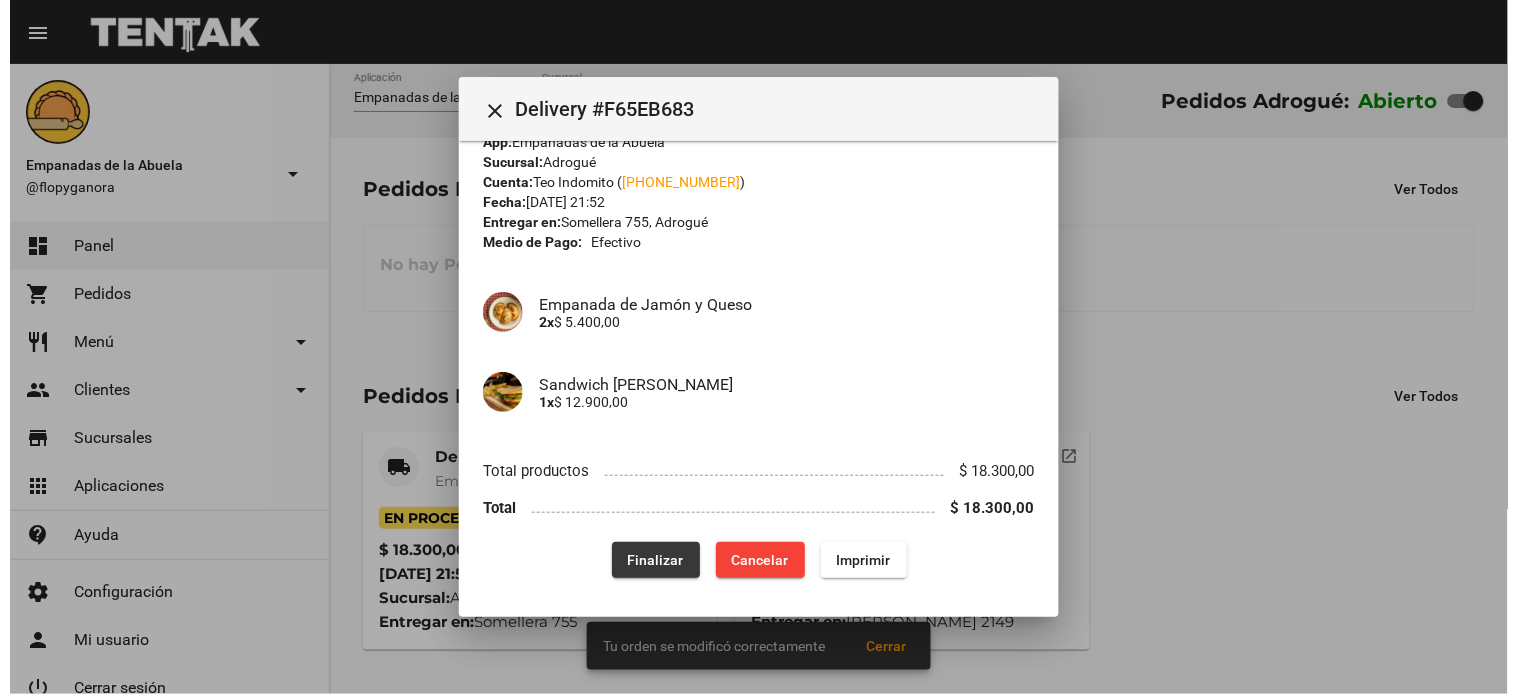 scroll, scrollTop: 0, scrollLeft: 0, axis: both 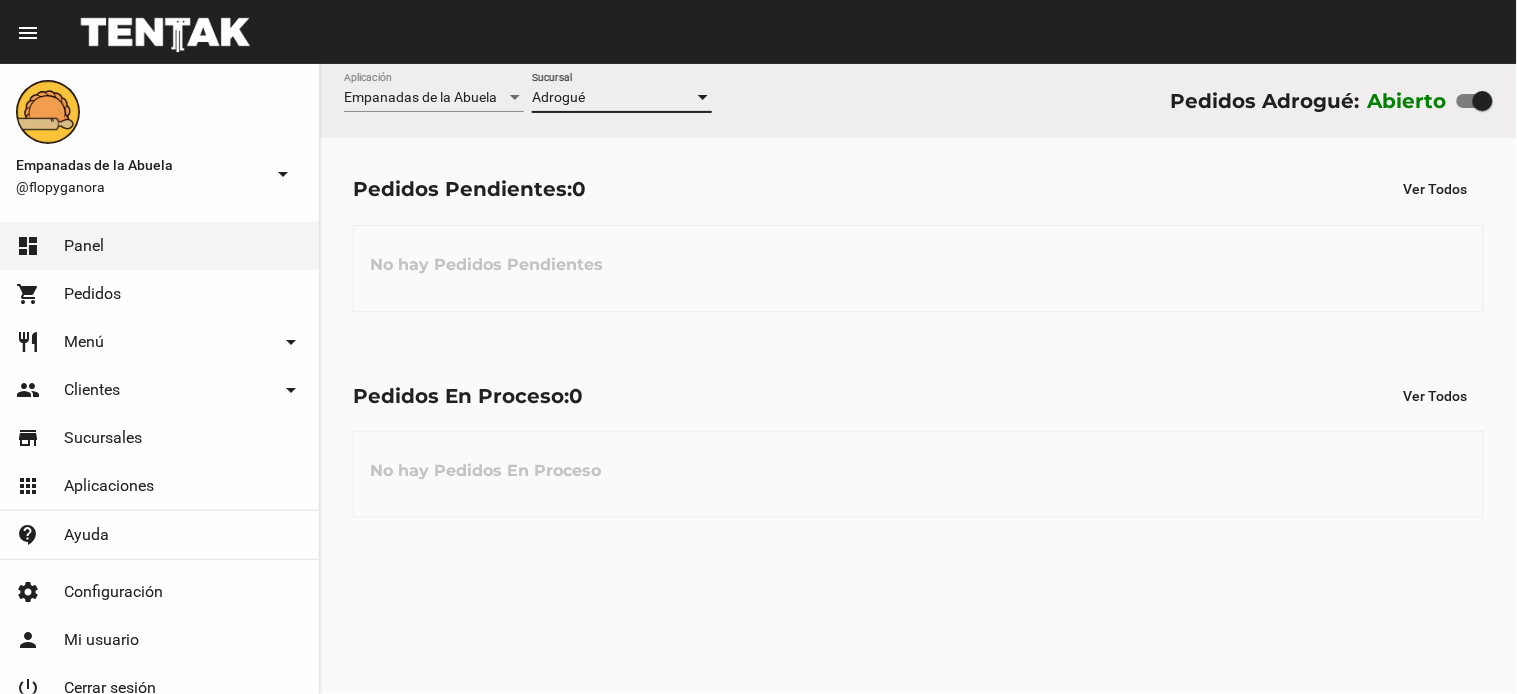 click on "Adrogué" at bounding box center [558, 97] 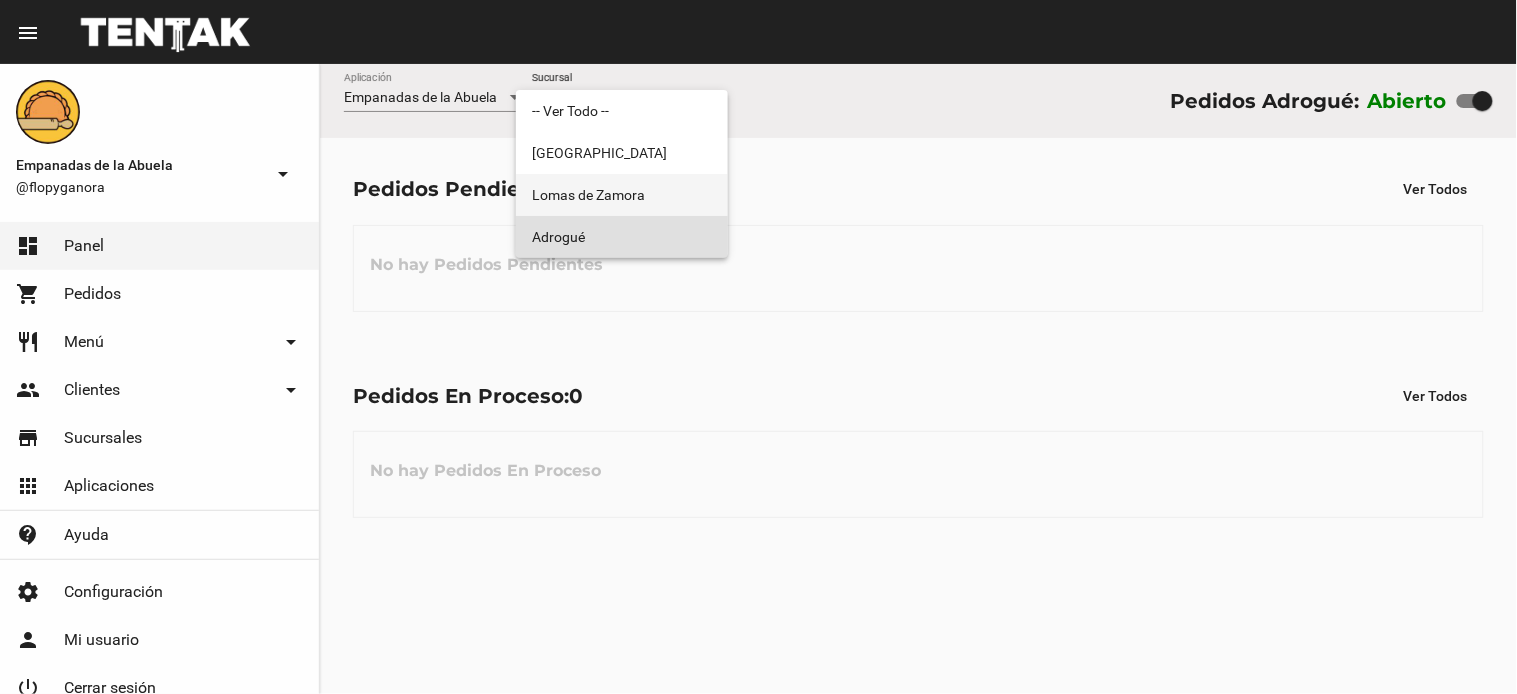 click on "Lomas de Zamora" at bounding box center (622, 195) 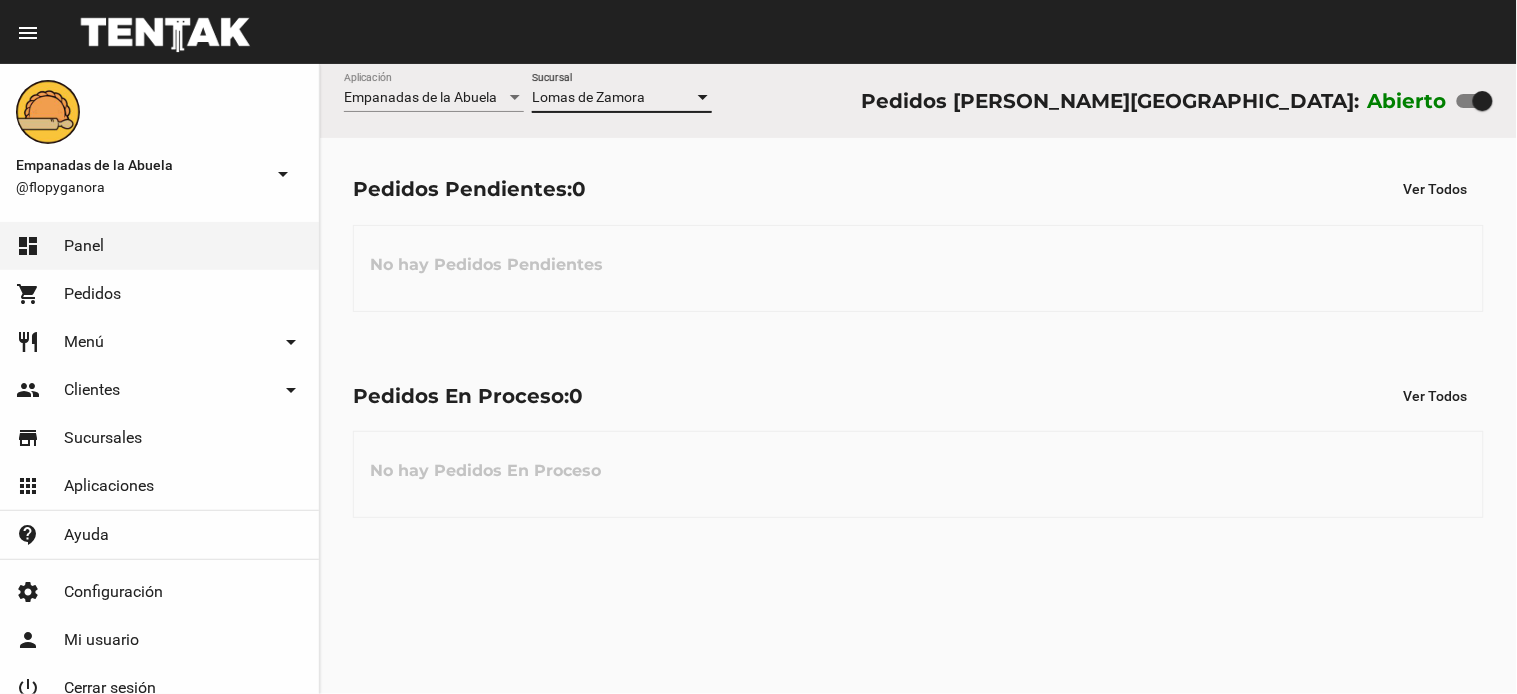 click on "Lomas de Zamora" at bounding box center [588, 97] 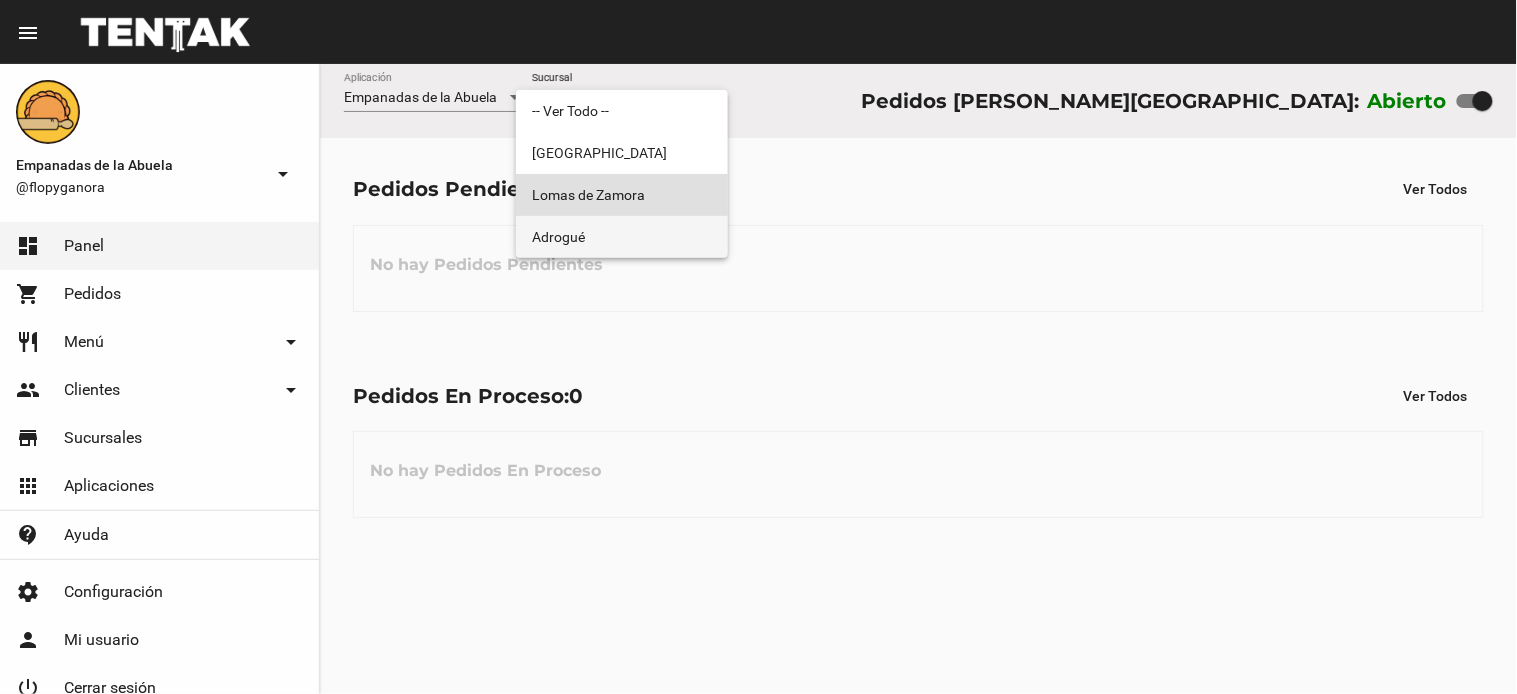 click on "Adrogué" at bounding box center [622, 237] 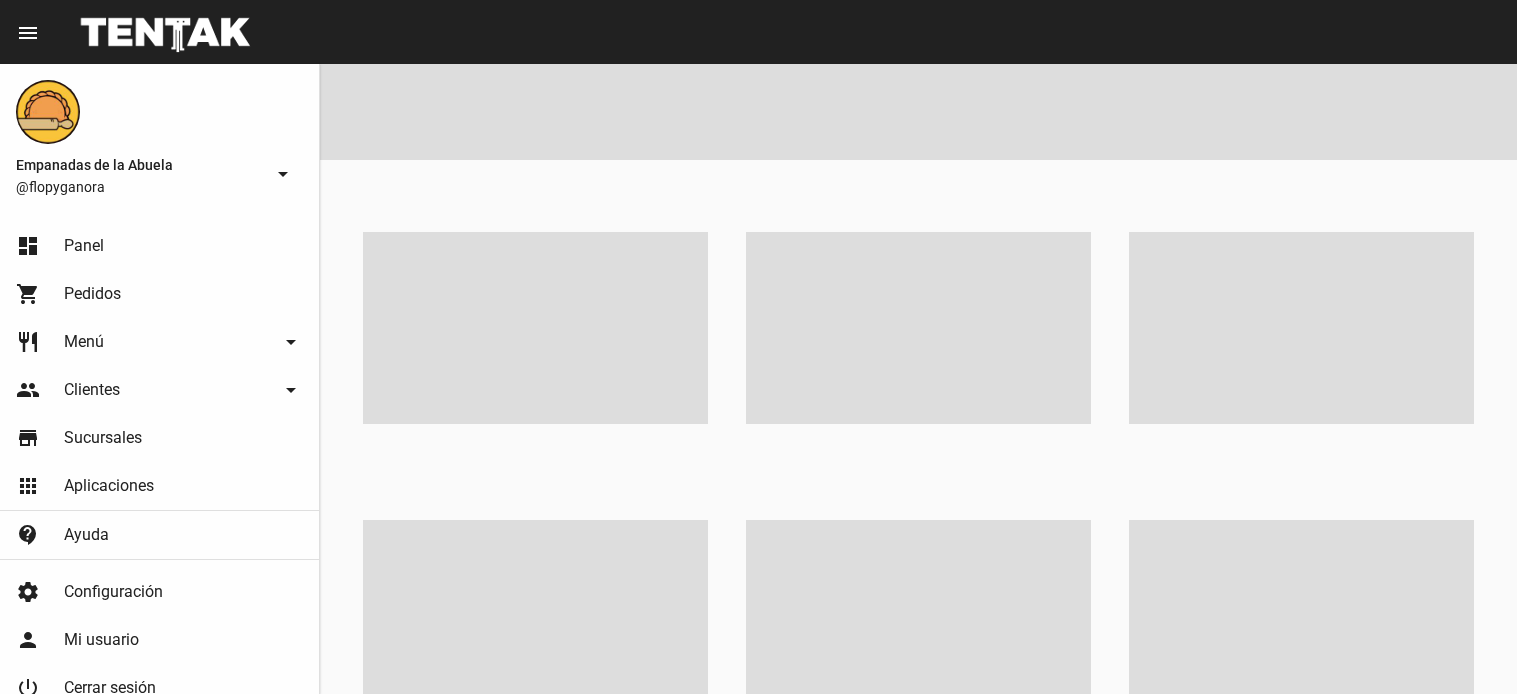 scroll, scrollTop: 0, scrollLeft: 0, axis: both 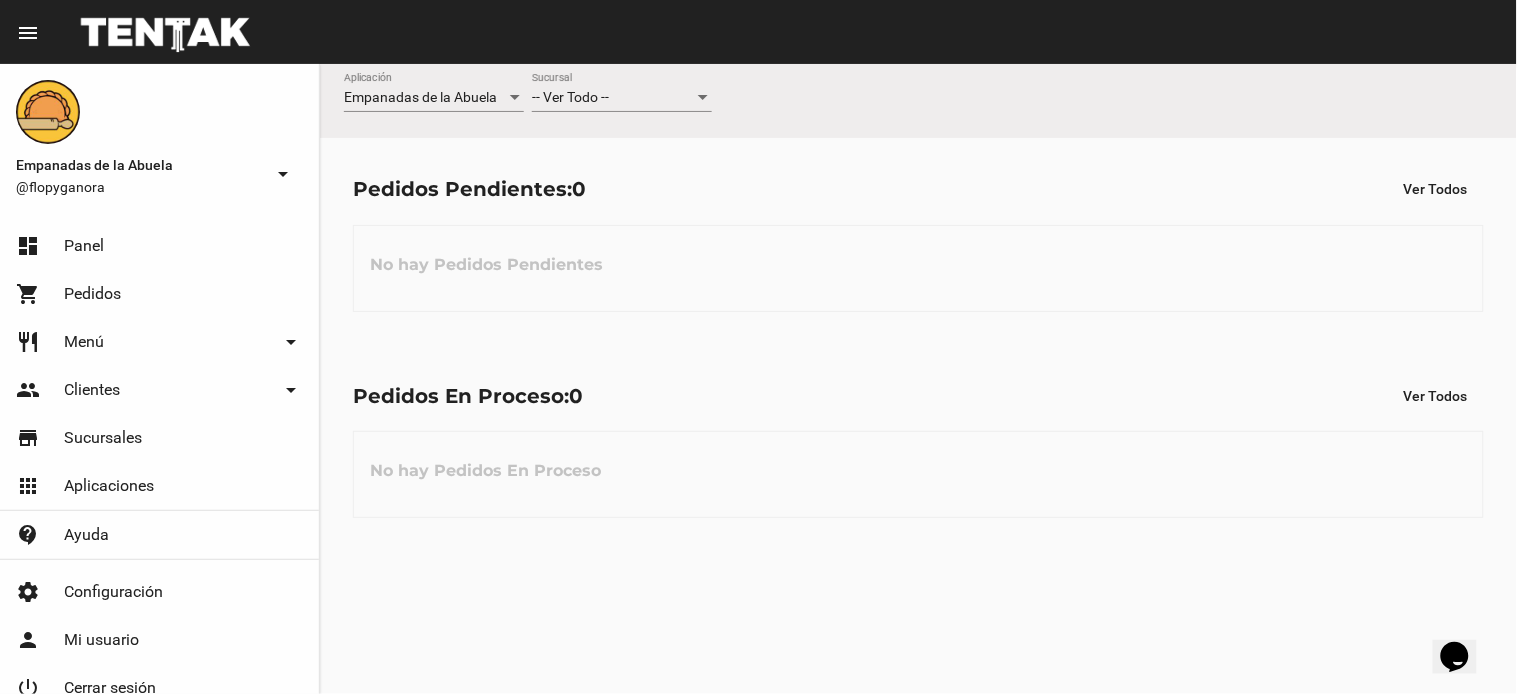 click on "Empanadas de la Abuela Aplicación -- Ver Todo -- Sucursal" 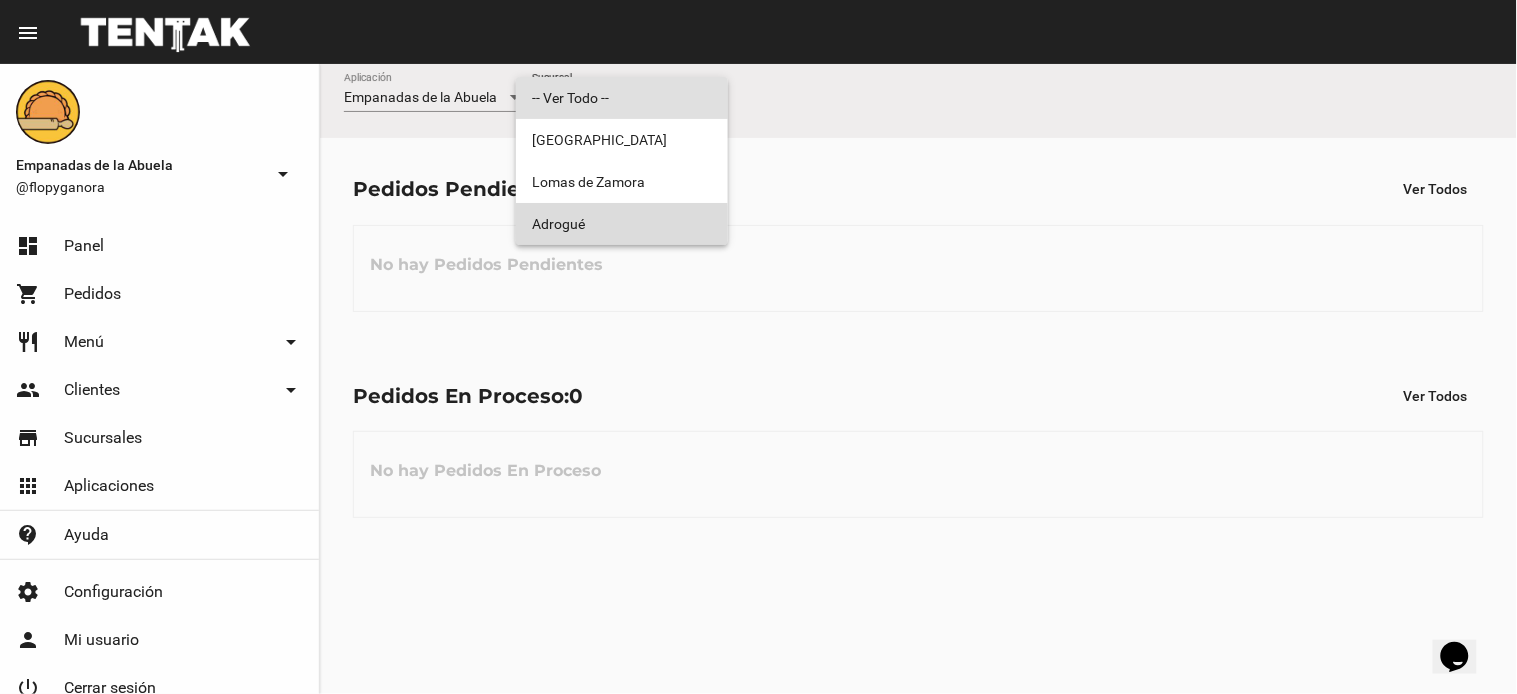click on "Adrogué" at bounding box center (622, 224) 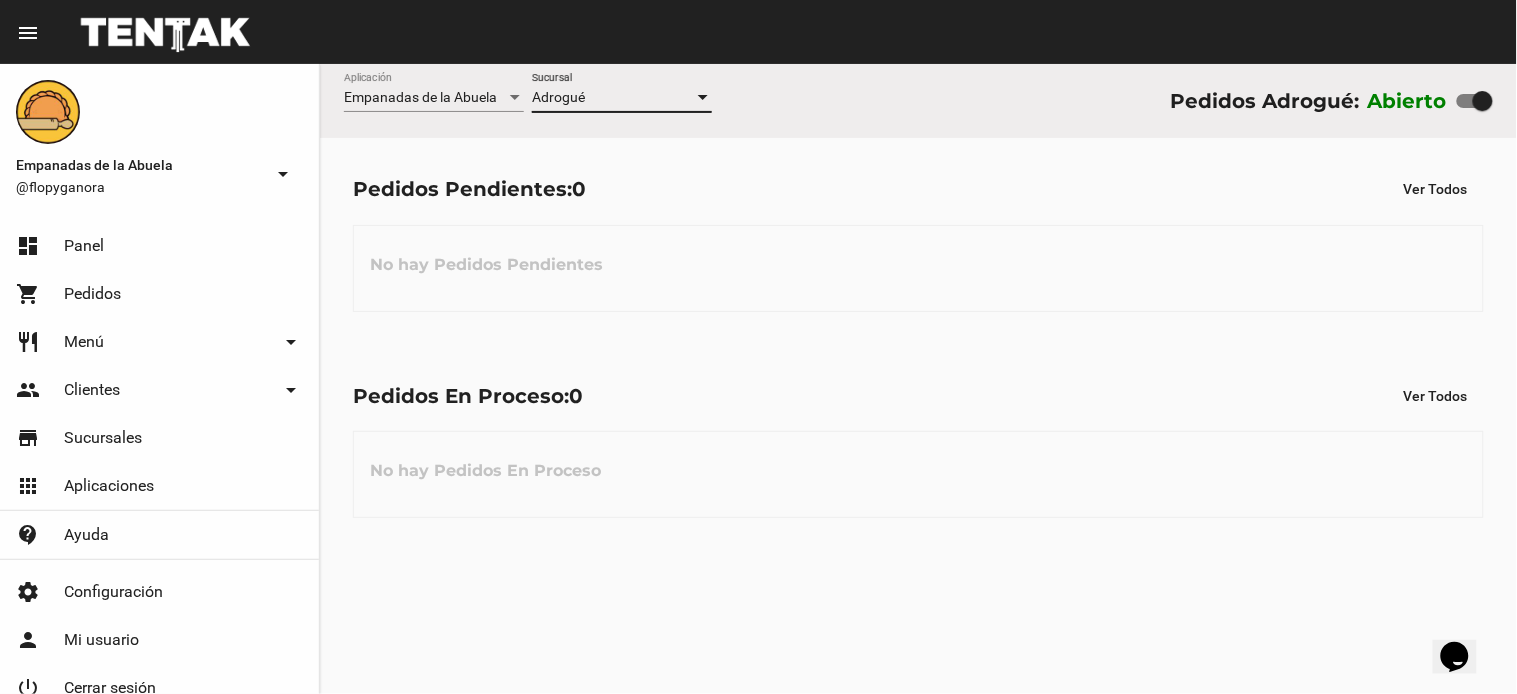click on "Adrogué" at bounding box center (613, 98) 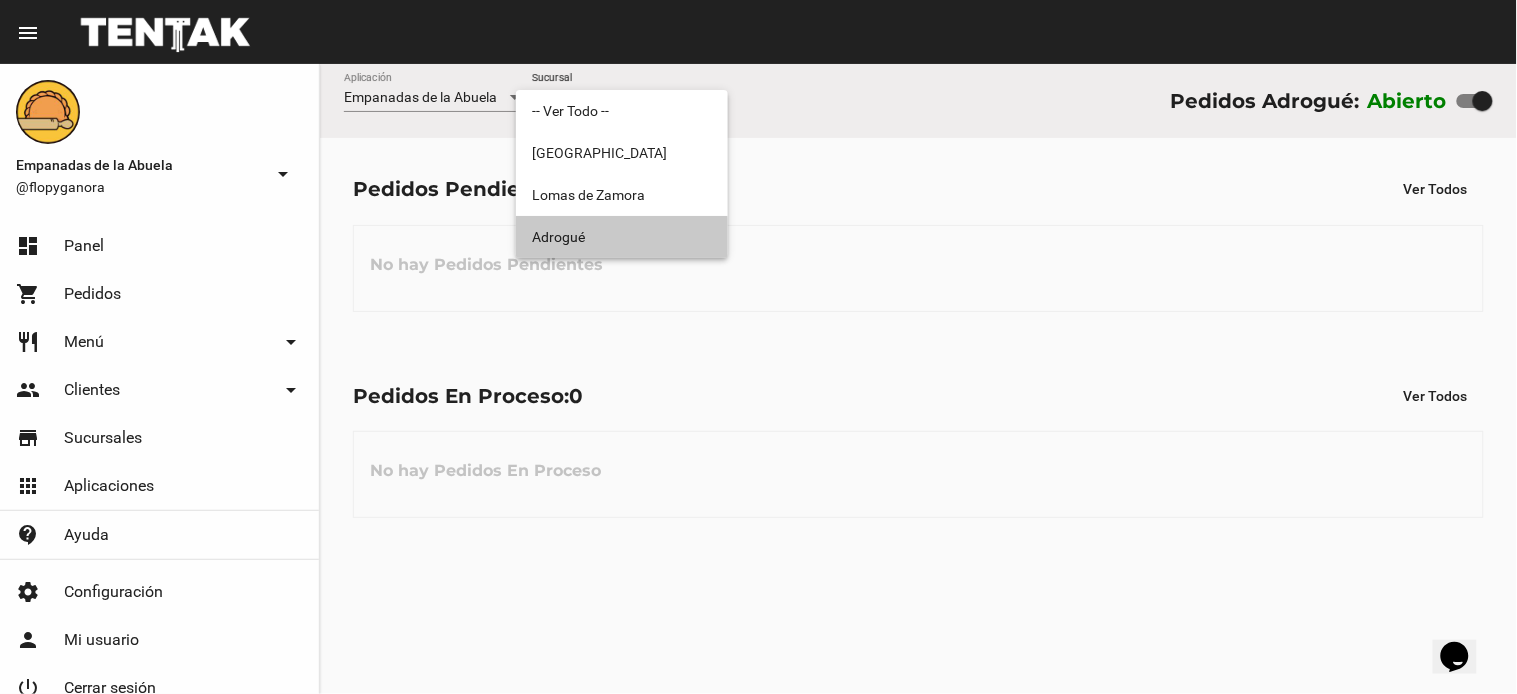 click on "Adrogué" at bounding box center (622, 237) 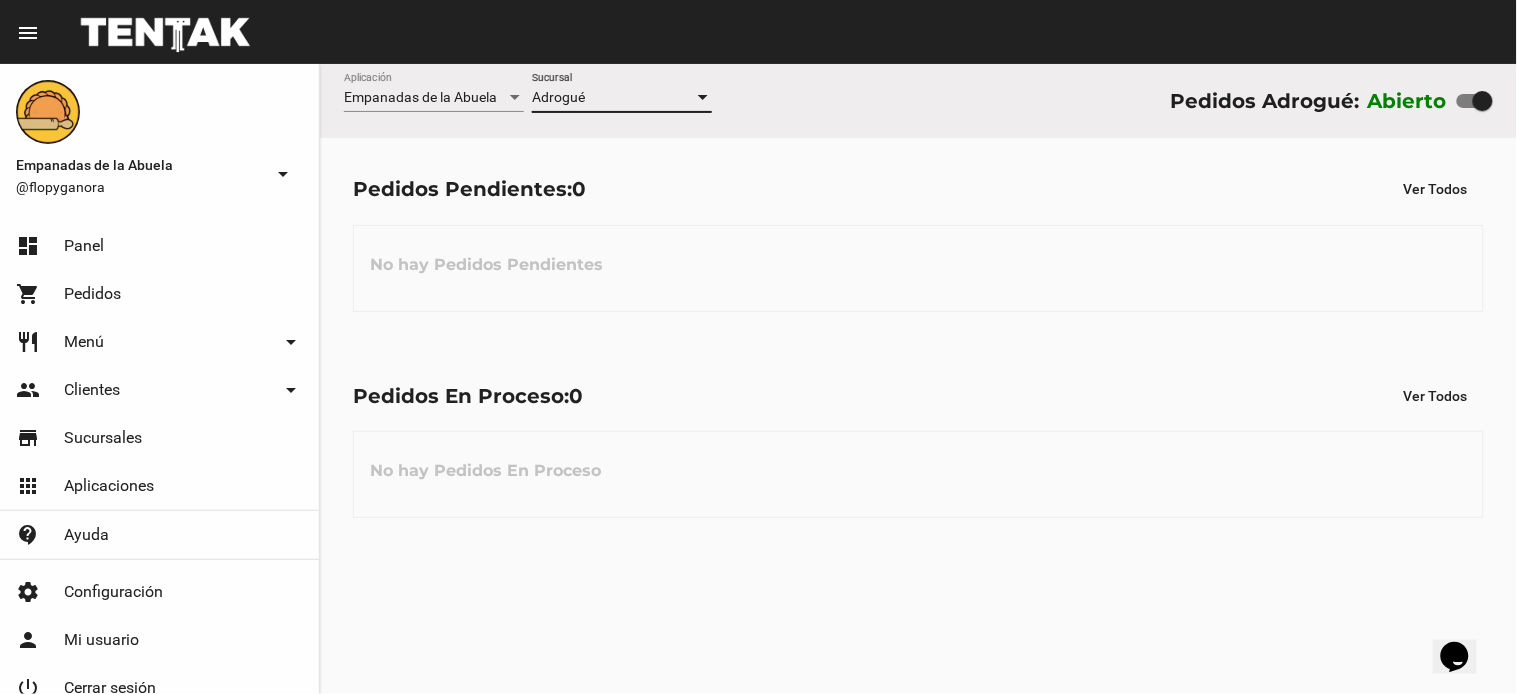 click on "Pedidos En Proceso:  0 Ver Todos No hay Pedidos En Proceso" 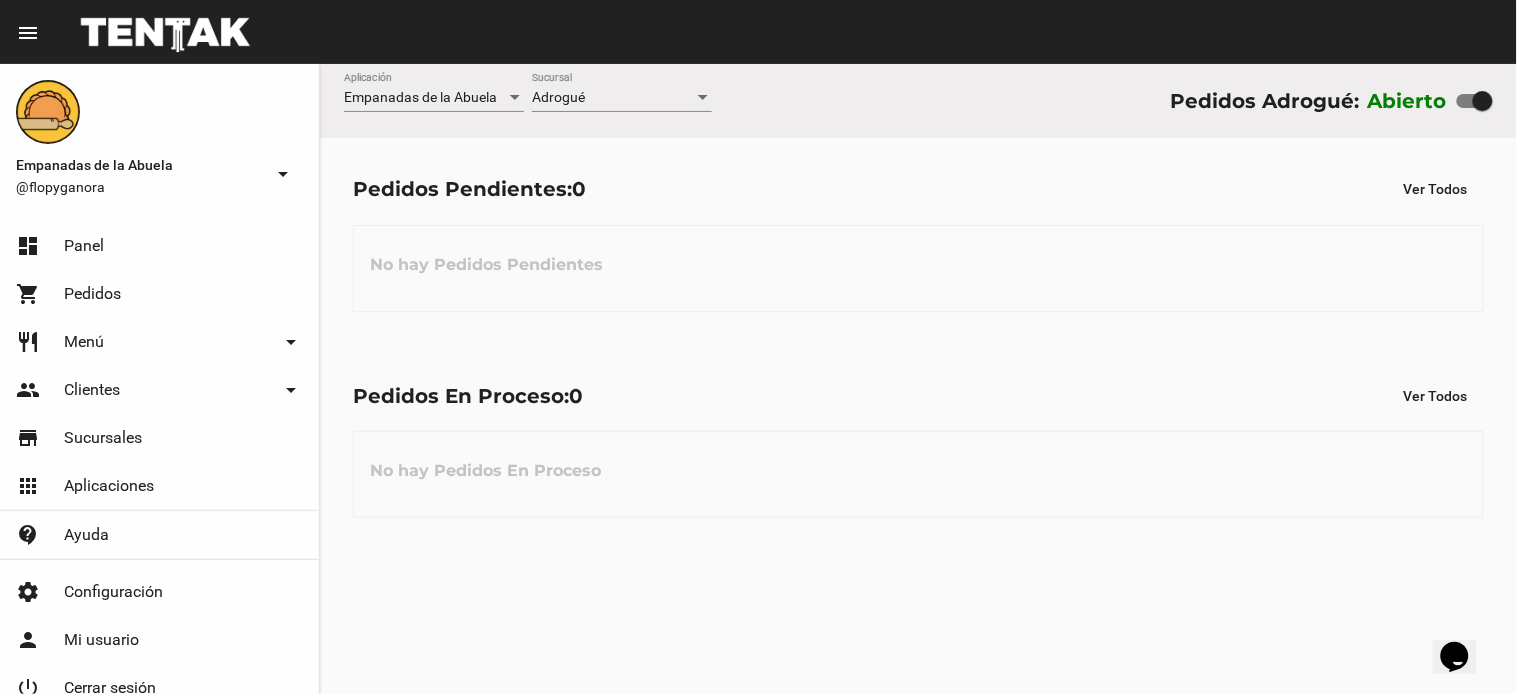 click on "Adrogué Sucursal" 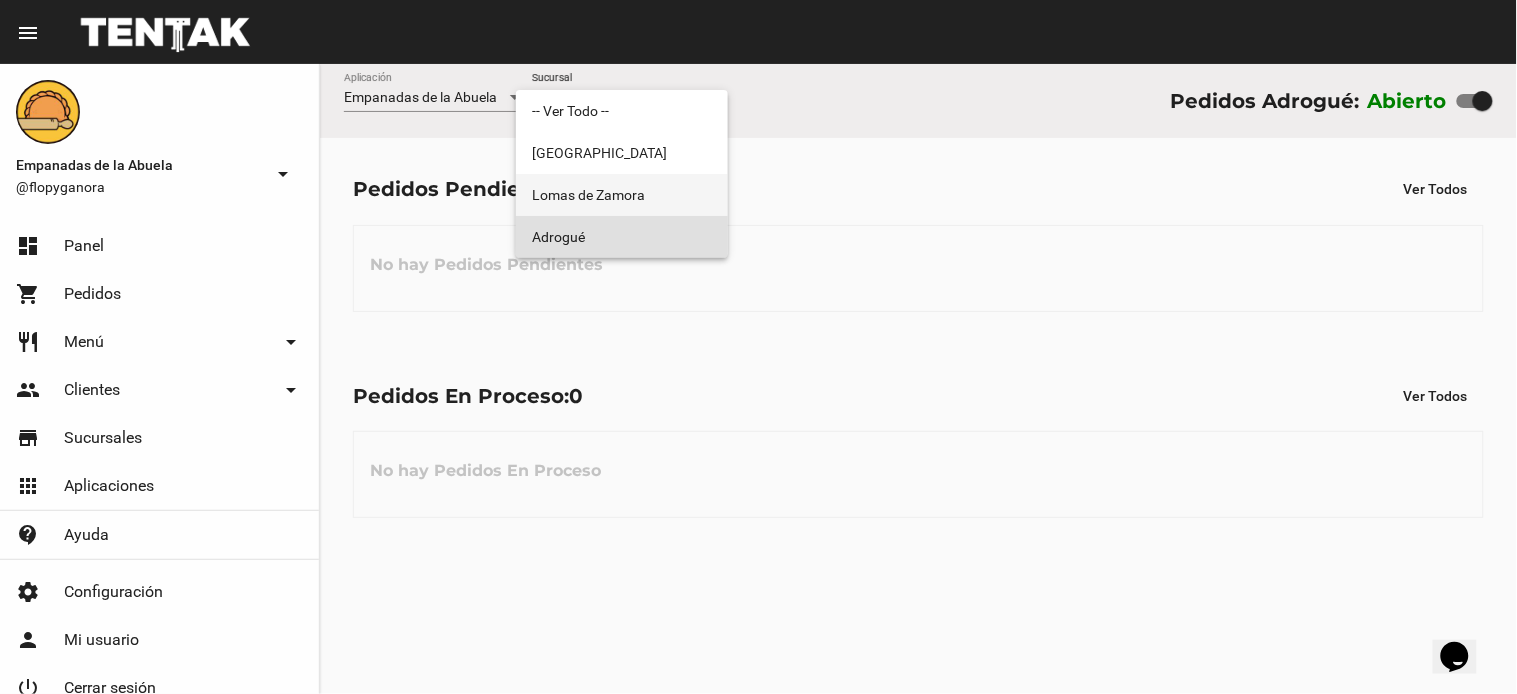 click on "Lomas de Zamora" at bounding box center (622, 195) 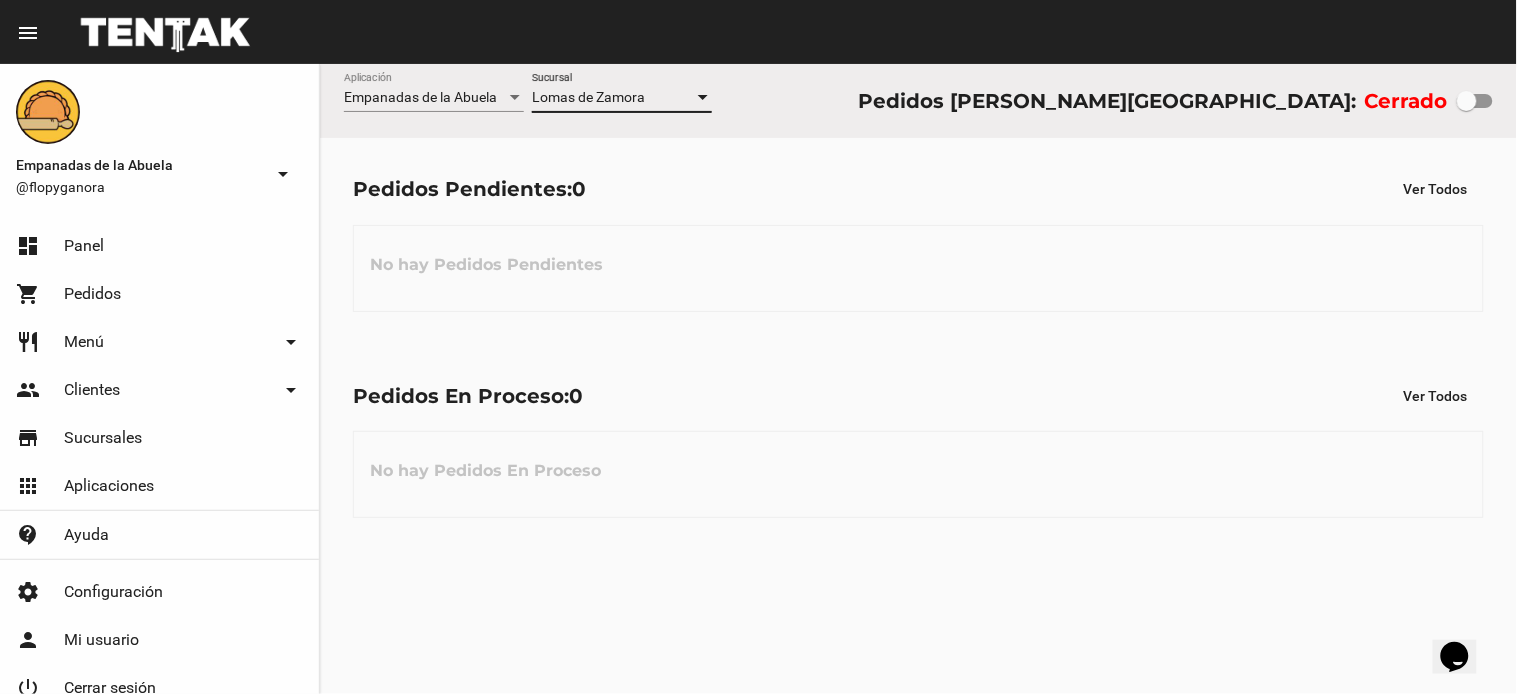 click on "Lomas de Zamora" at bounding box center (613, 98) 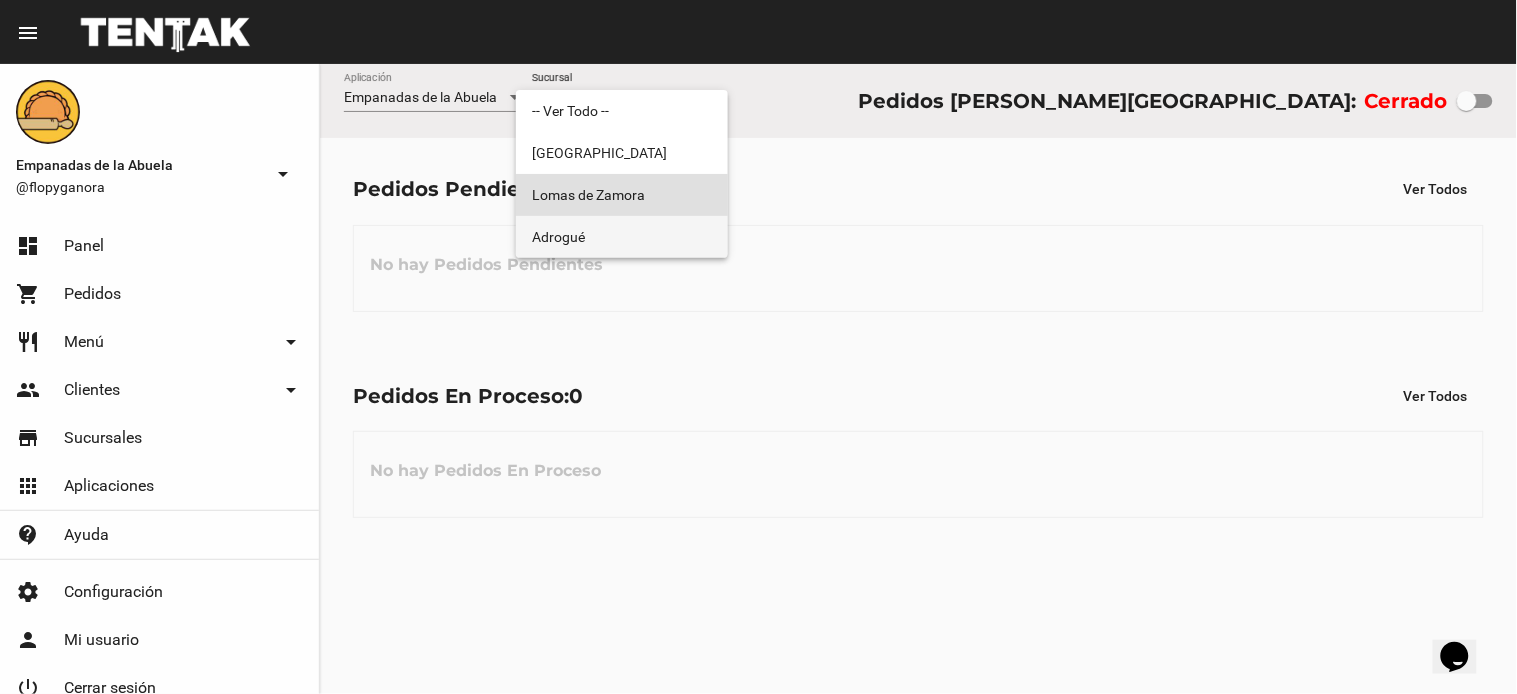 click on "Adrogué" at bounding box center [622, 237] 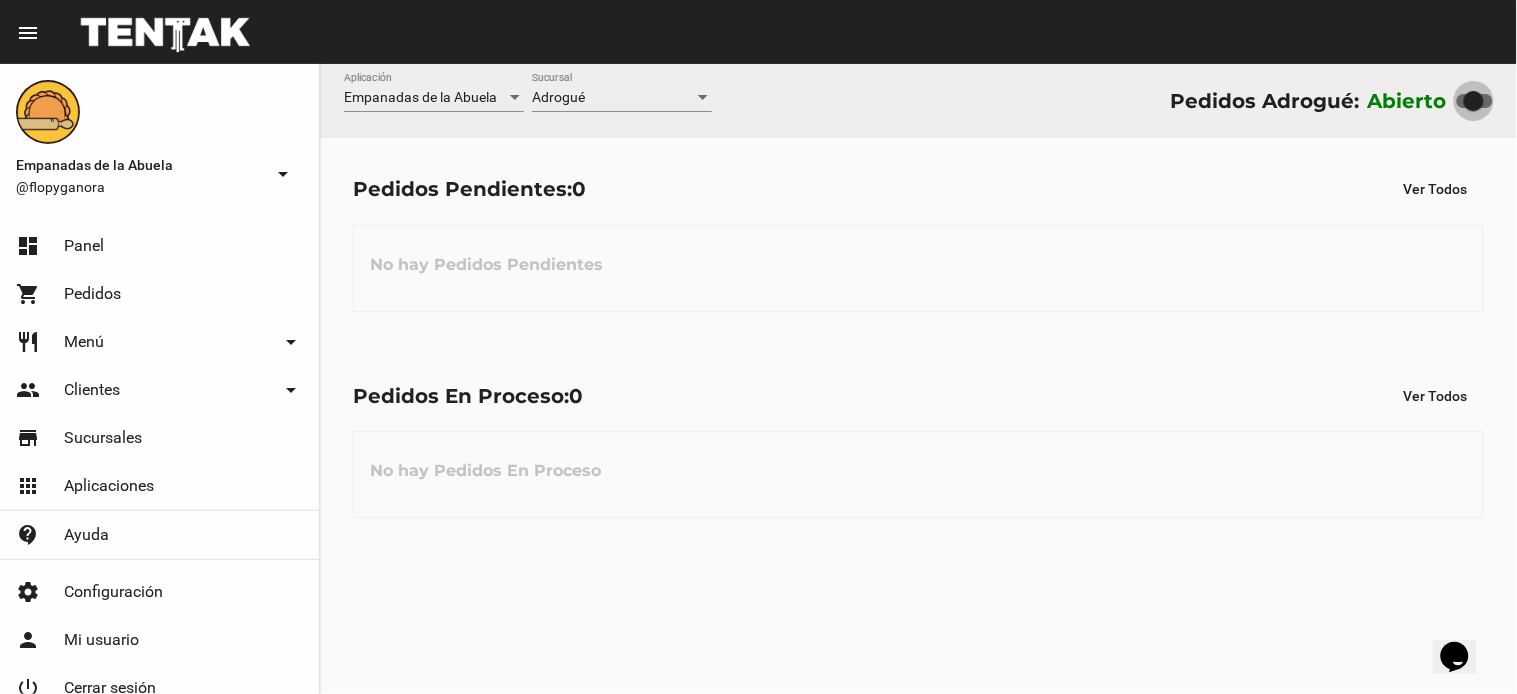 drag, startPoint x: 1480, startPoint y: 92, endPoint x: 1156, endPoint y: 220, distance: 348.3676 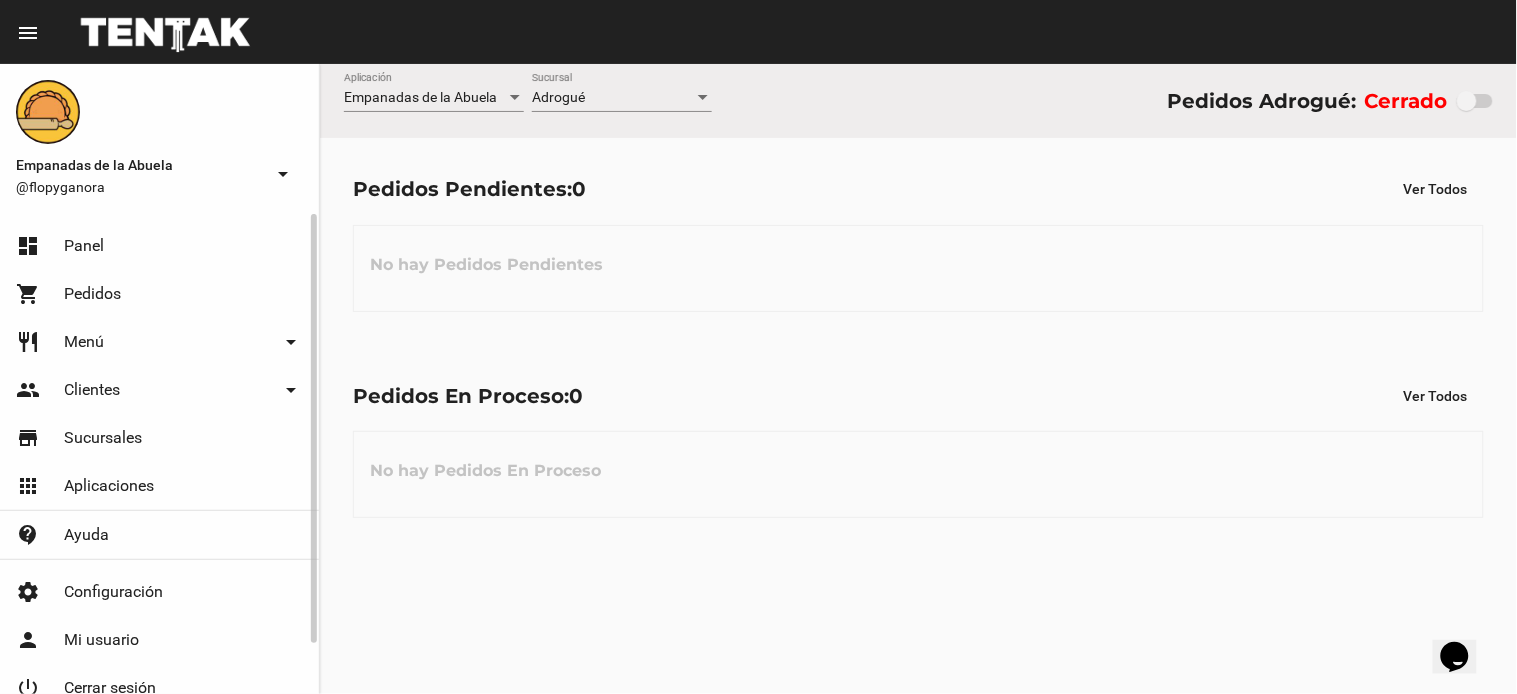 scroll, scrollTop: 55, scrollLeft: 0, axis: vertical 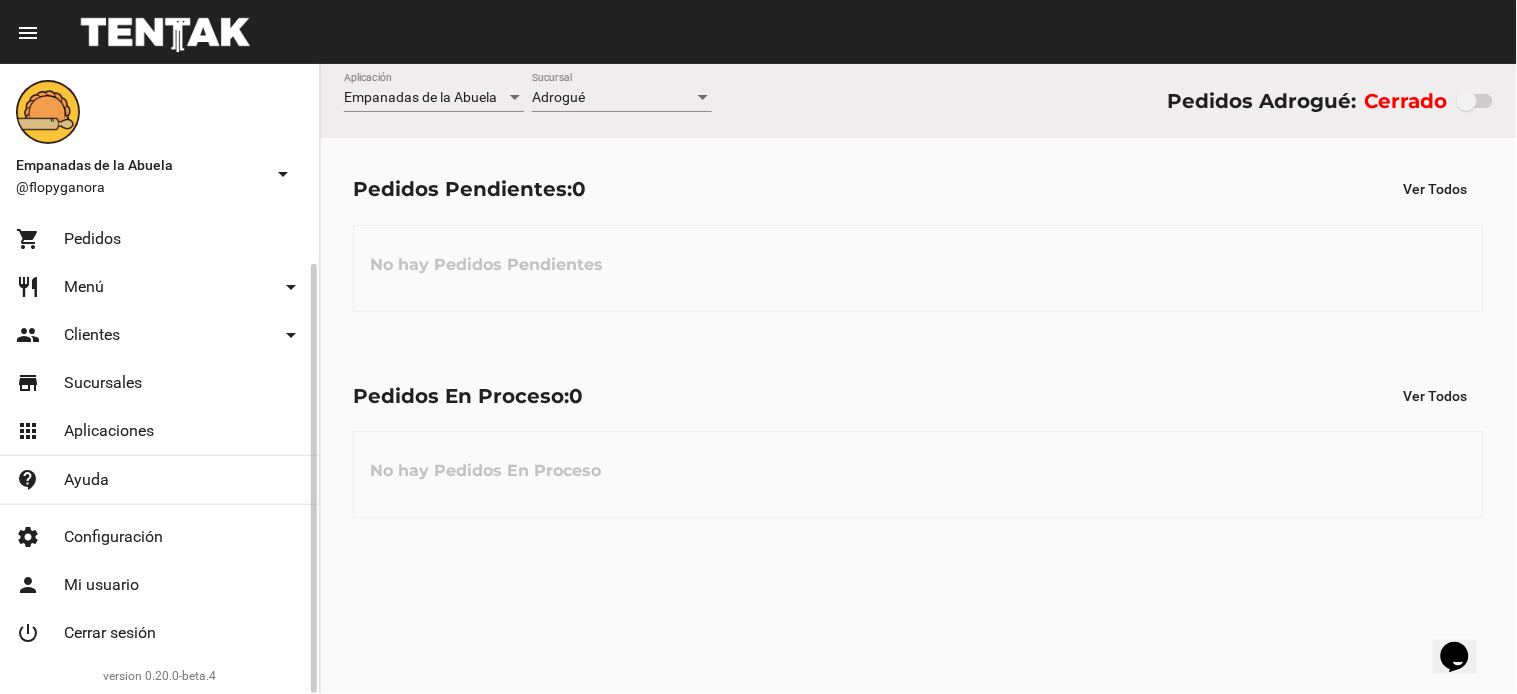click on "power_settings_new Cerrar sesión" 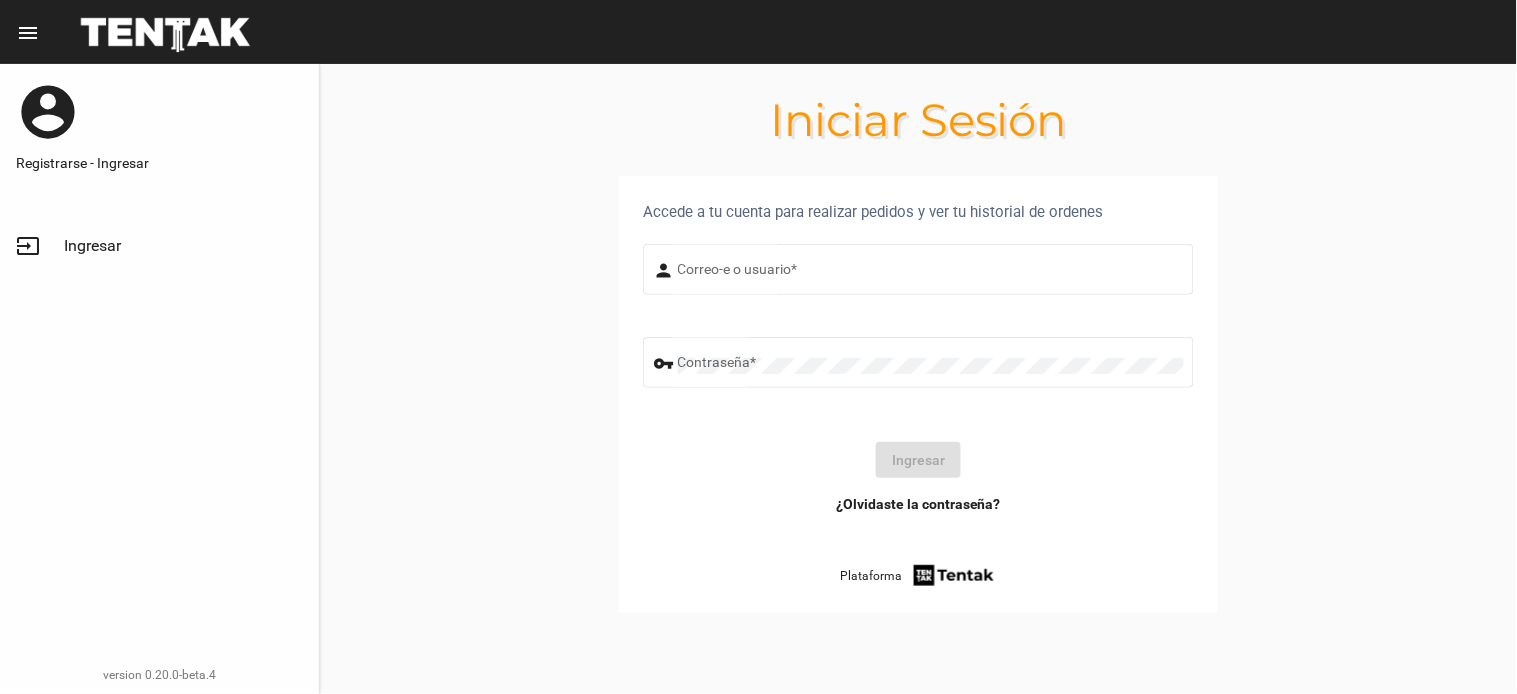 scroll, scrollTop: 0, scrollLeft: 0, axis: both 